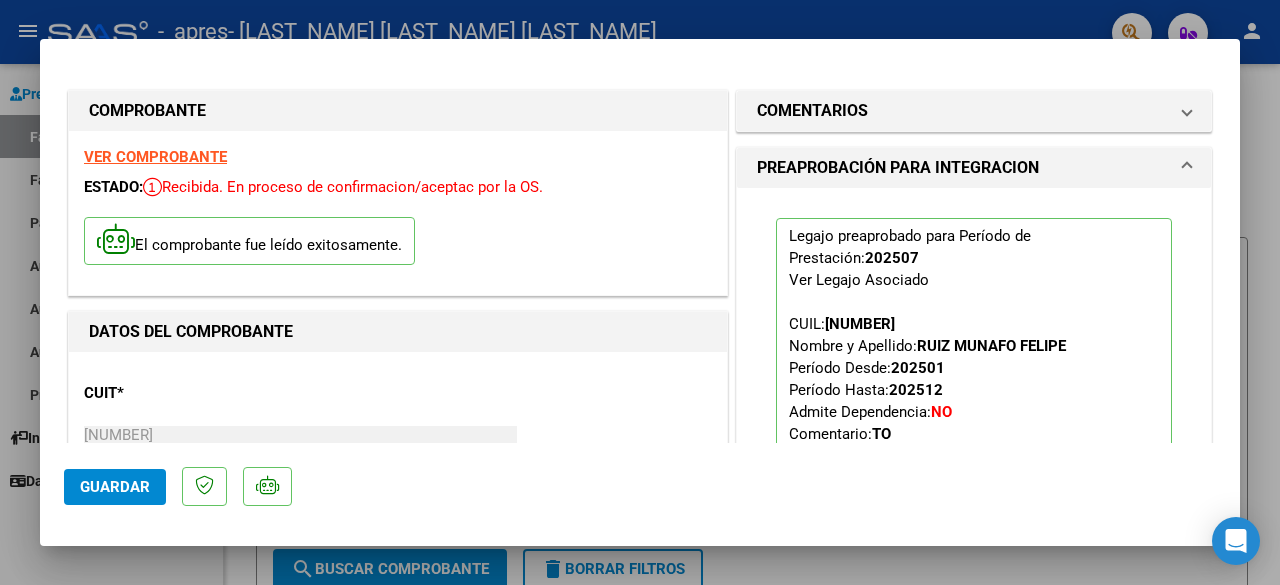 scroll, scrollTop: 0, scrollLeft: 0, axis: both 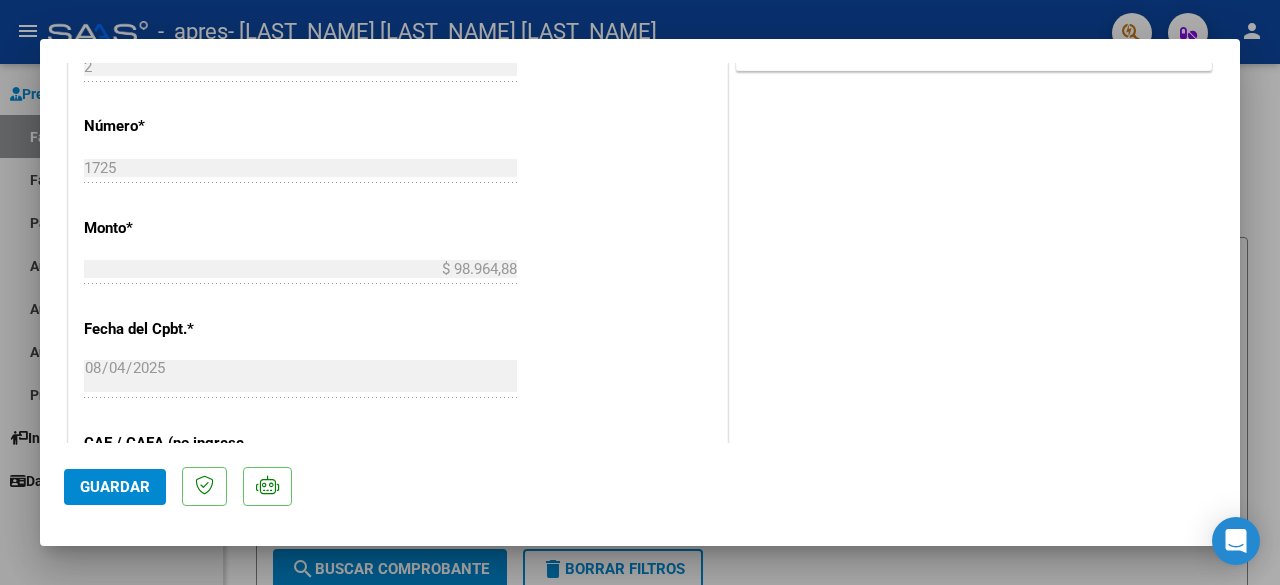 click at bounding box center (640, 292) 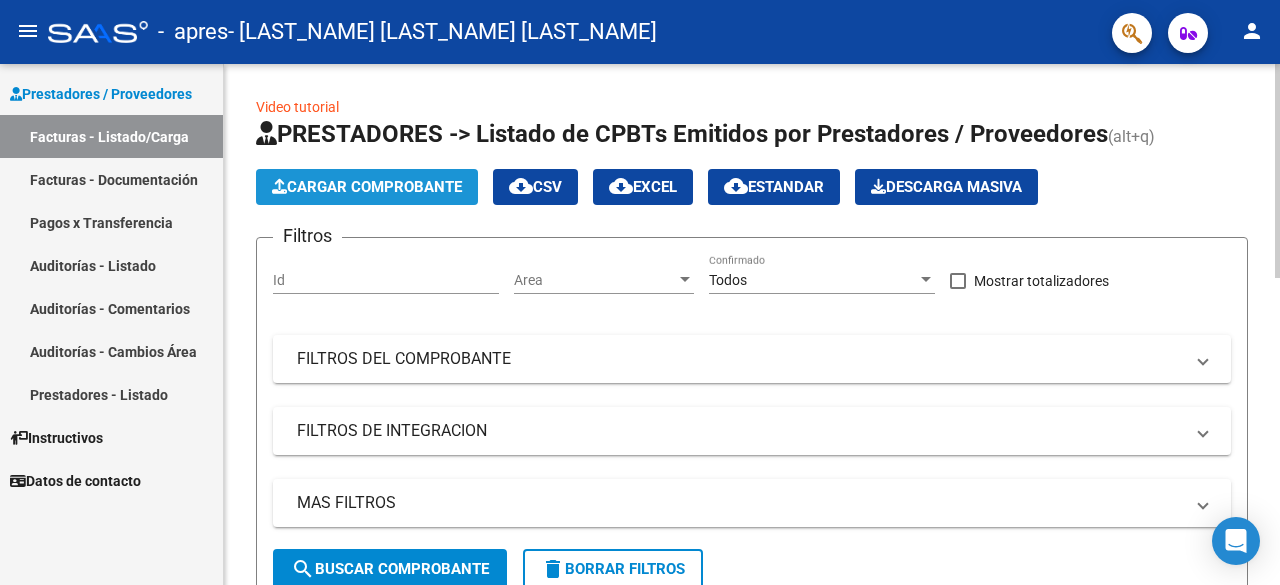 click on "Cargar Comprobante" 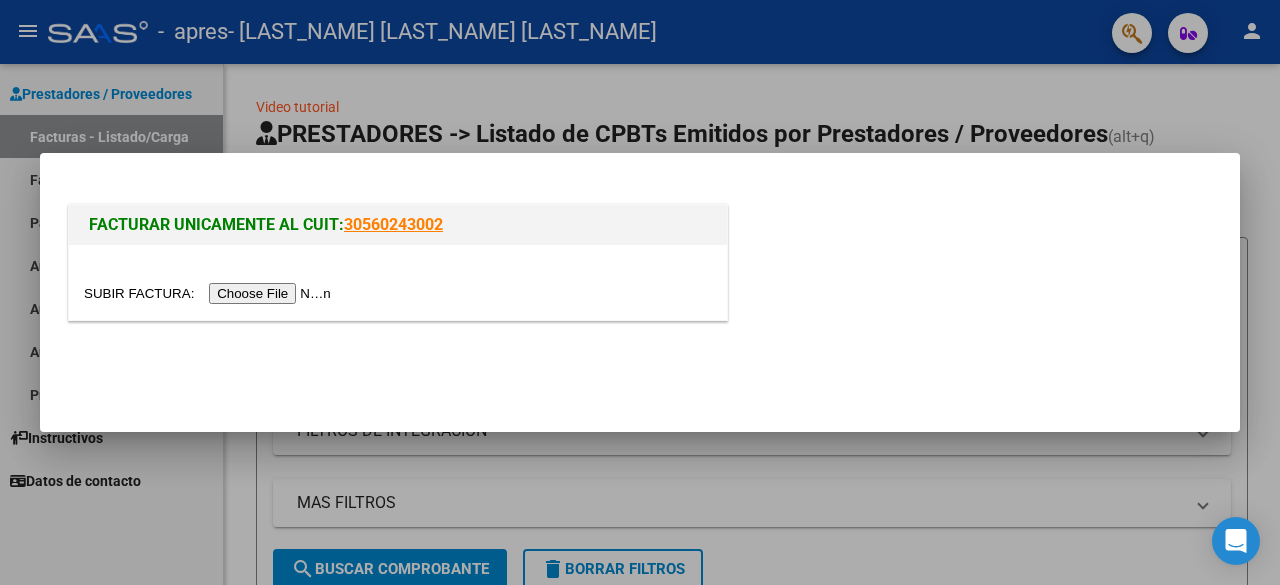 click at bounding box center [210, 293] 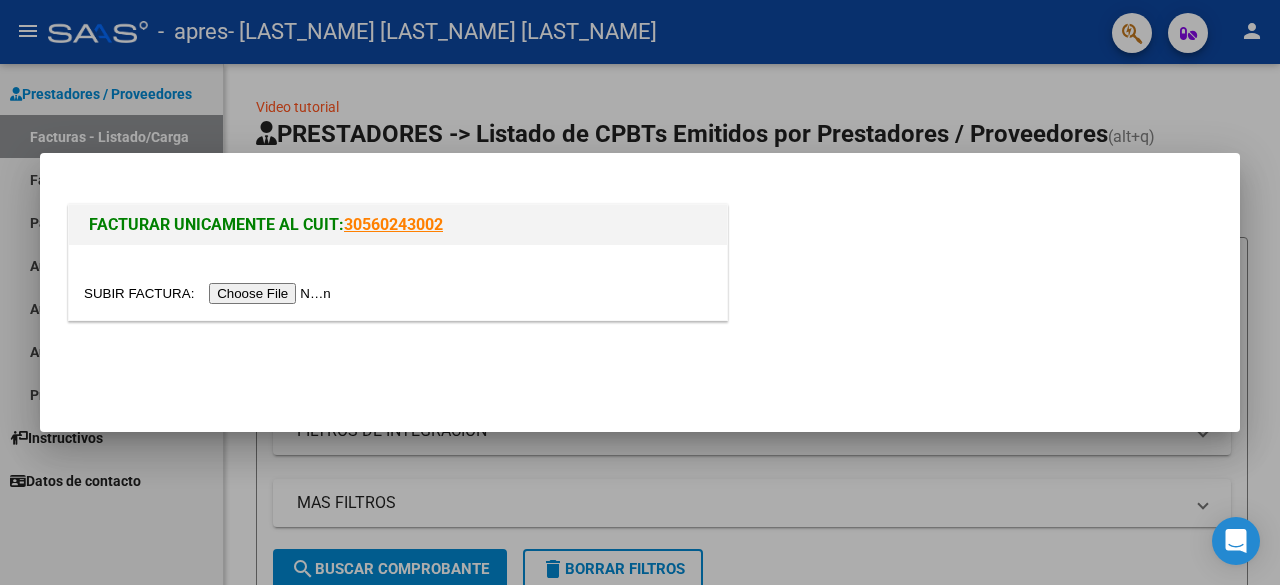 click at bounding box center [210, 293] 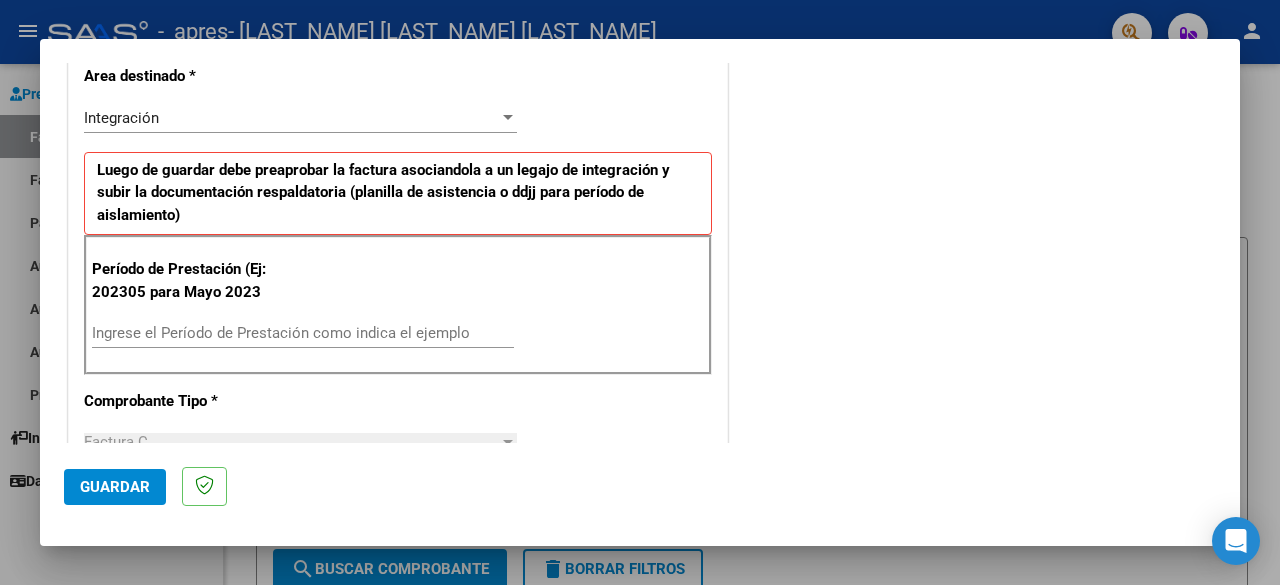 scroll, scrollTop: 437, scrollLeft: 0, axis: vertical 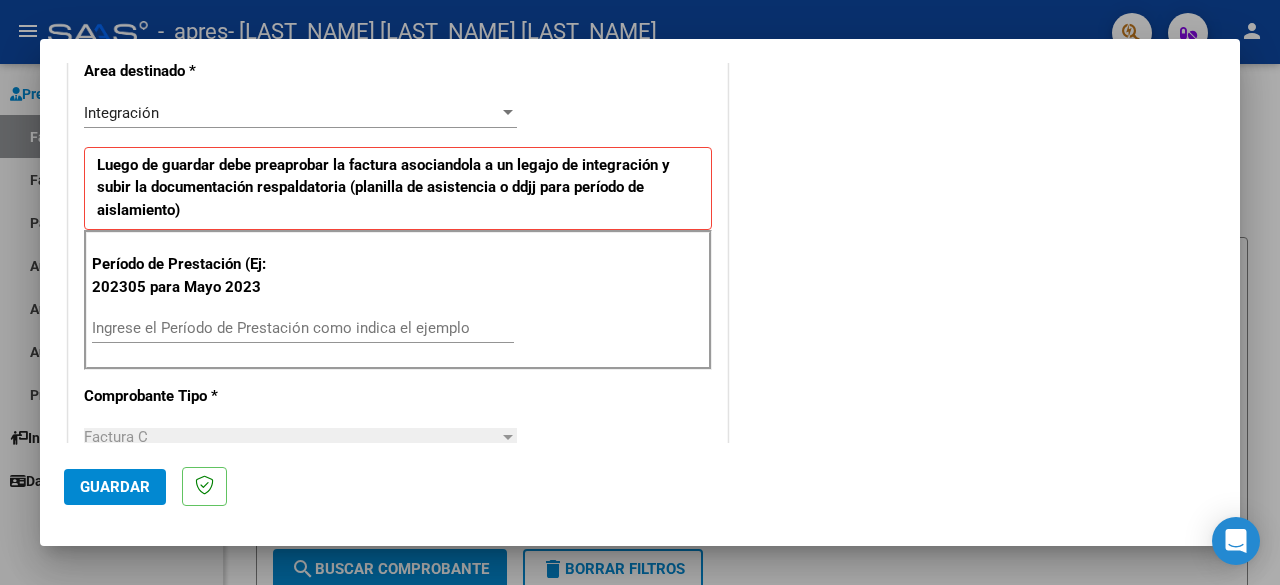 click on "Ingrese el Período de Prestación como indica el ejemplo" at bounding box center (303, 328) 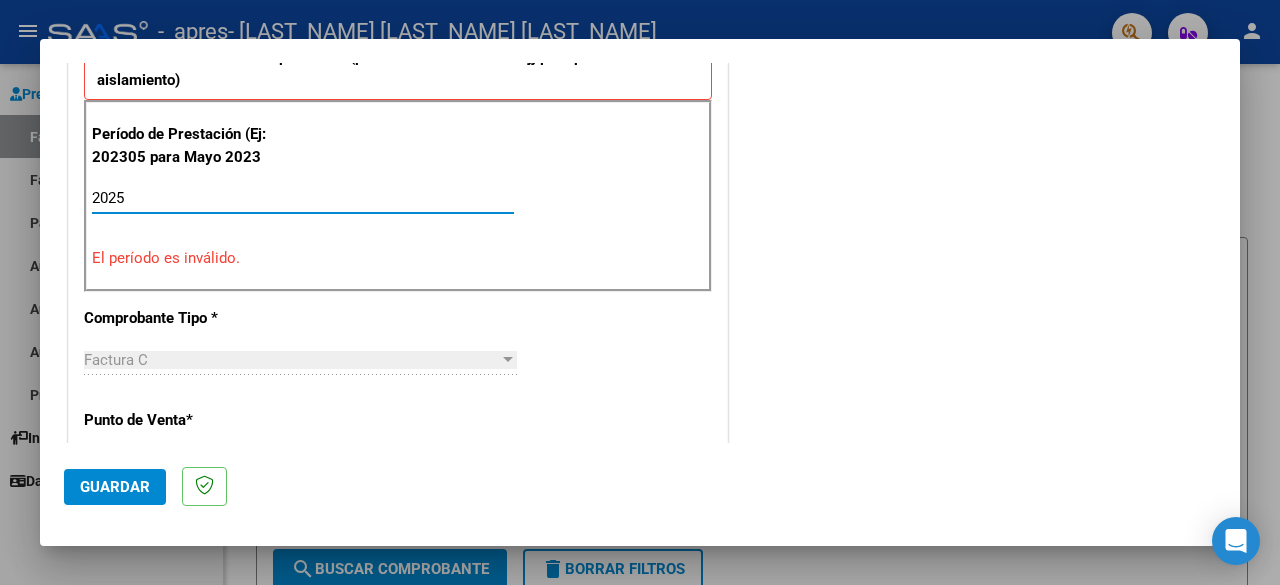 scroll, scrollTop: 566, scrollLeft: 0, axis: vertical 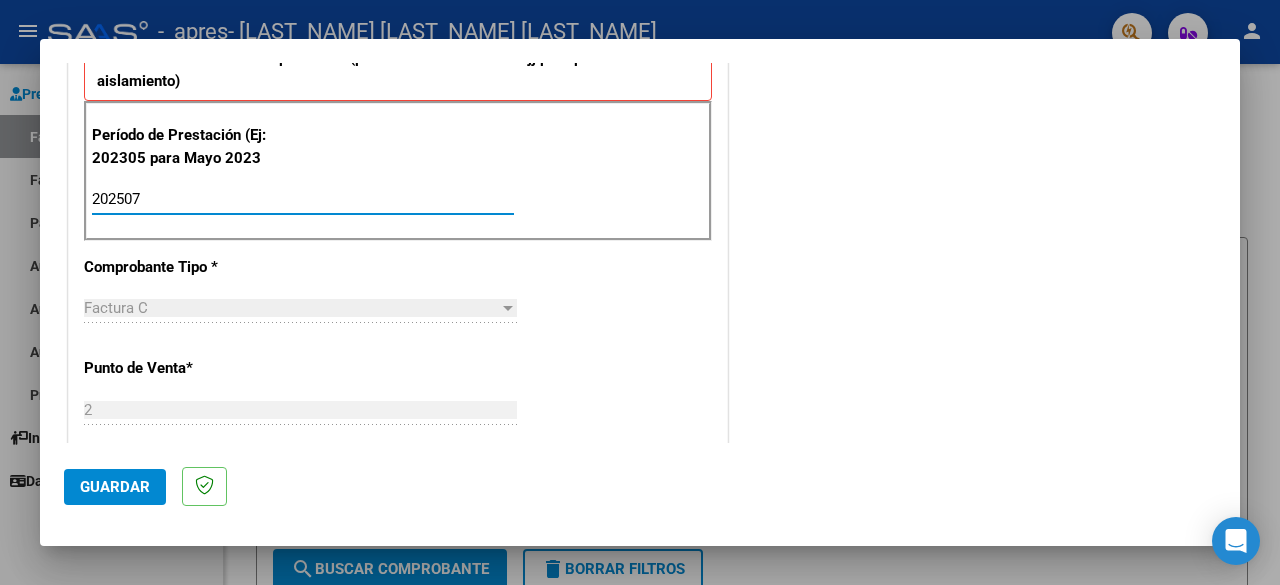 type on "202507" 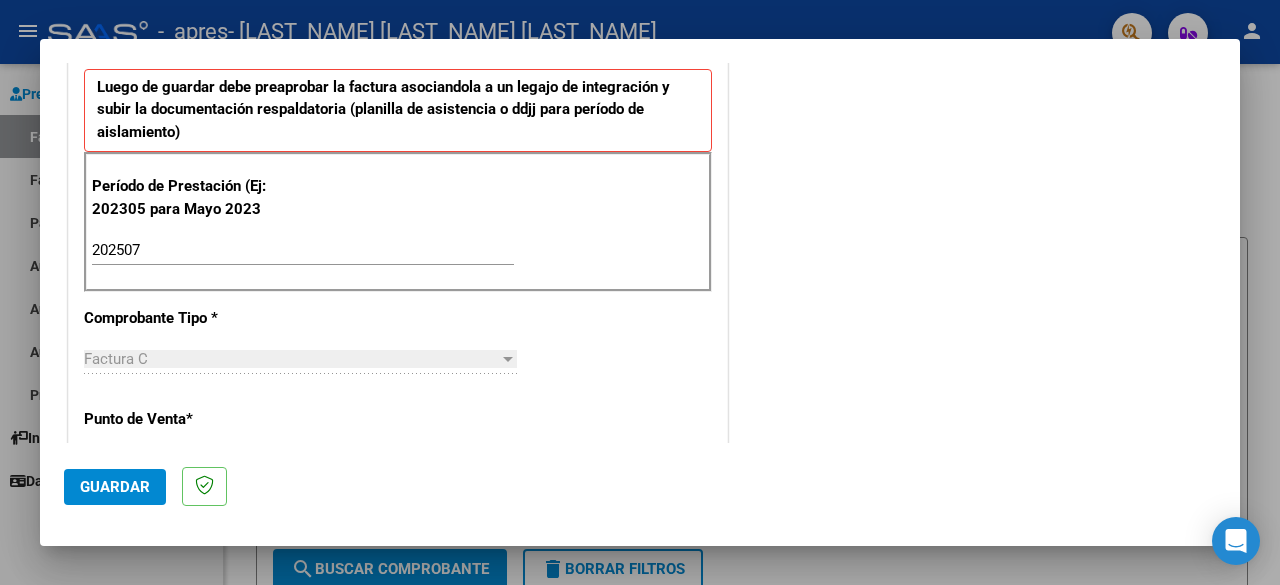 scroll, scrollTop: 582, scrollLeft: 0, axis: vertical 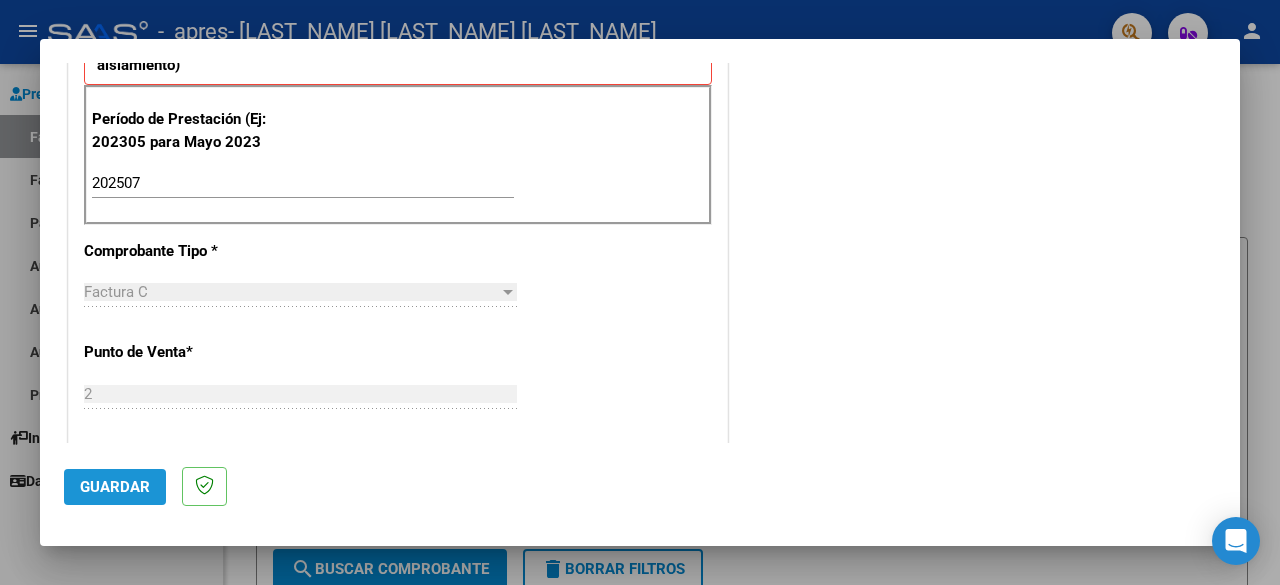 click on "Guardar" 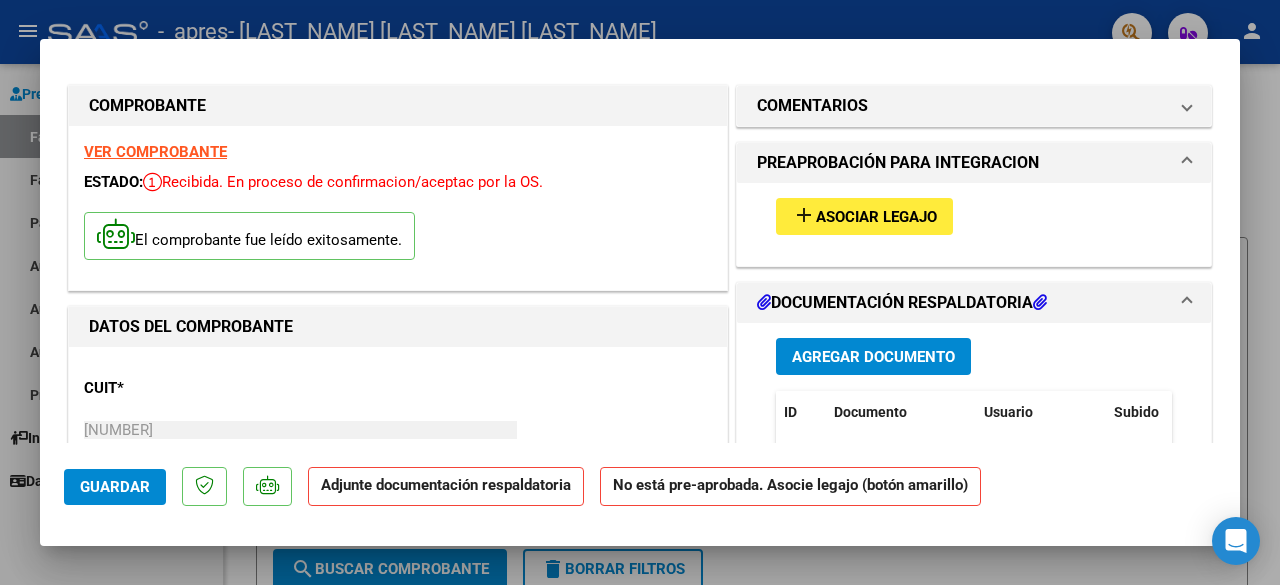 scroll, scrollTop: 0, scrollLeft: 0, axis: both 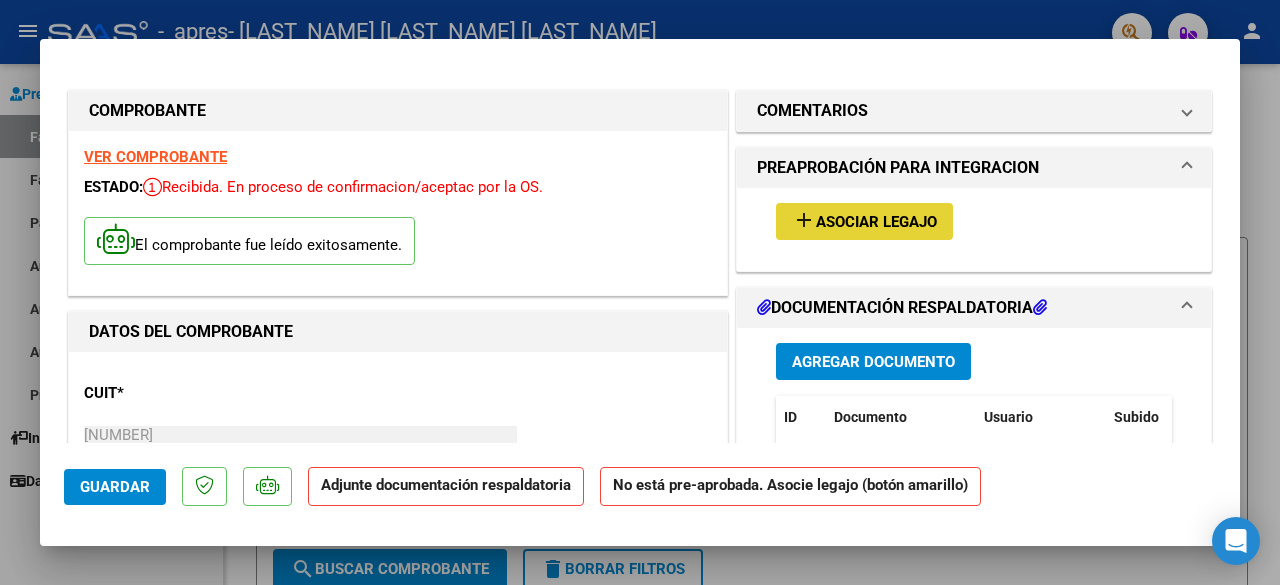 click on "Asociar Legajo" at bounding box center [876, 222] 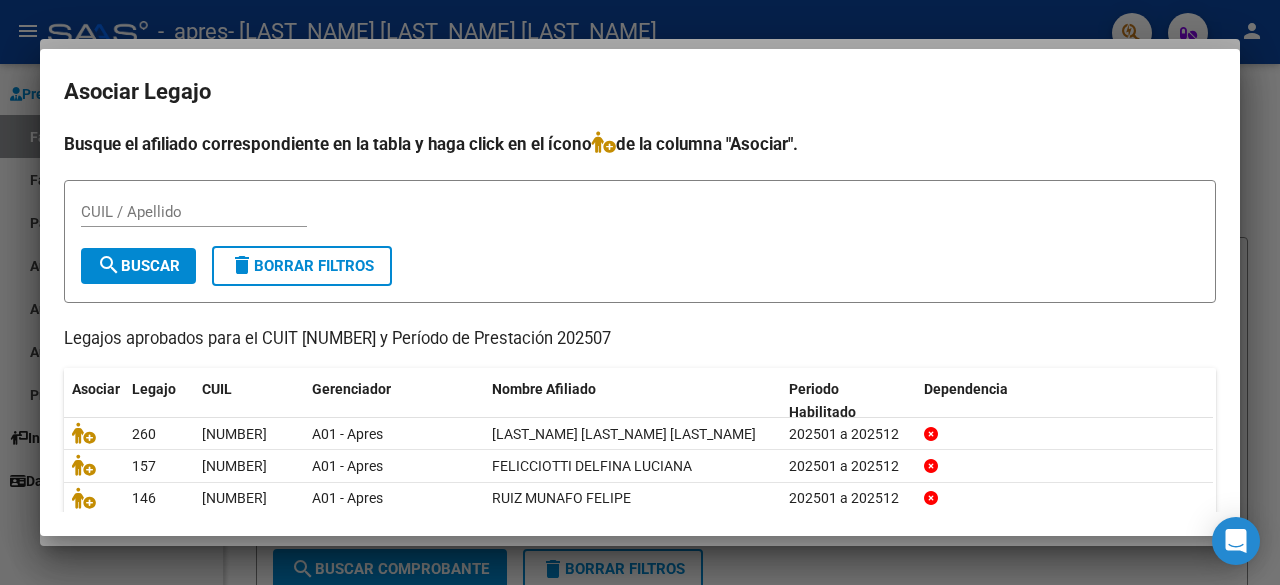 click at bounding box center (640, 292) 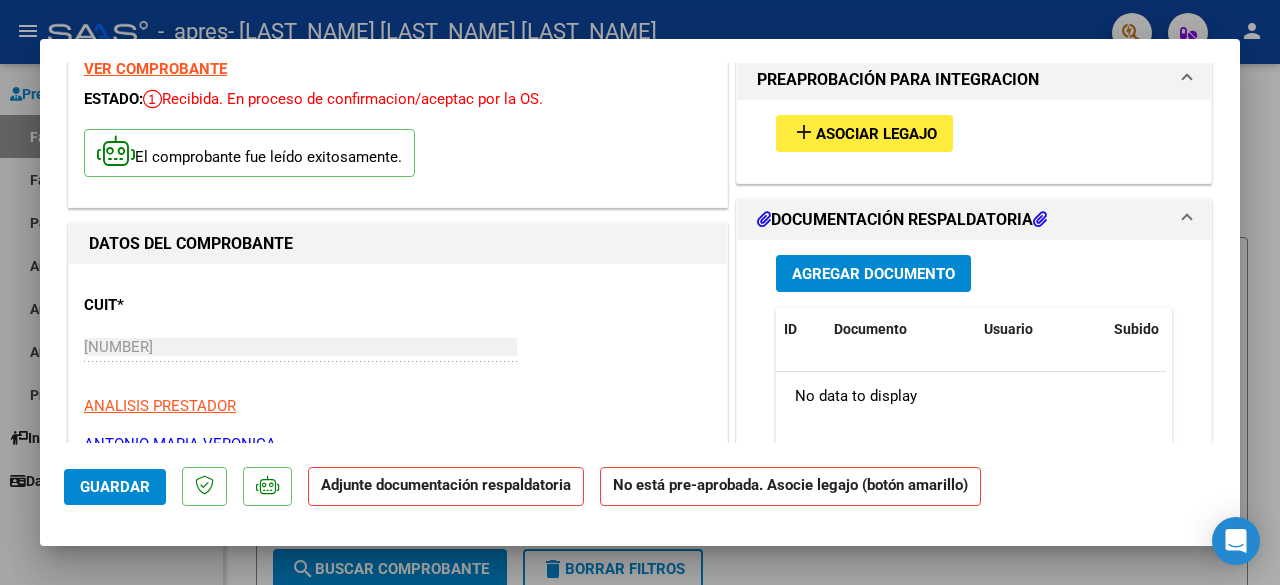 scroll, scrollTop: 85, scrollLeft: 0, axis: vertical 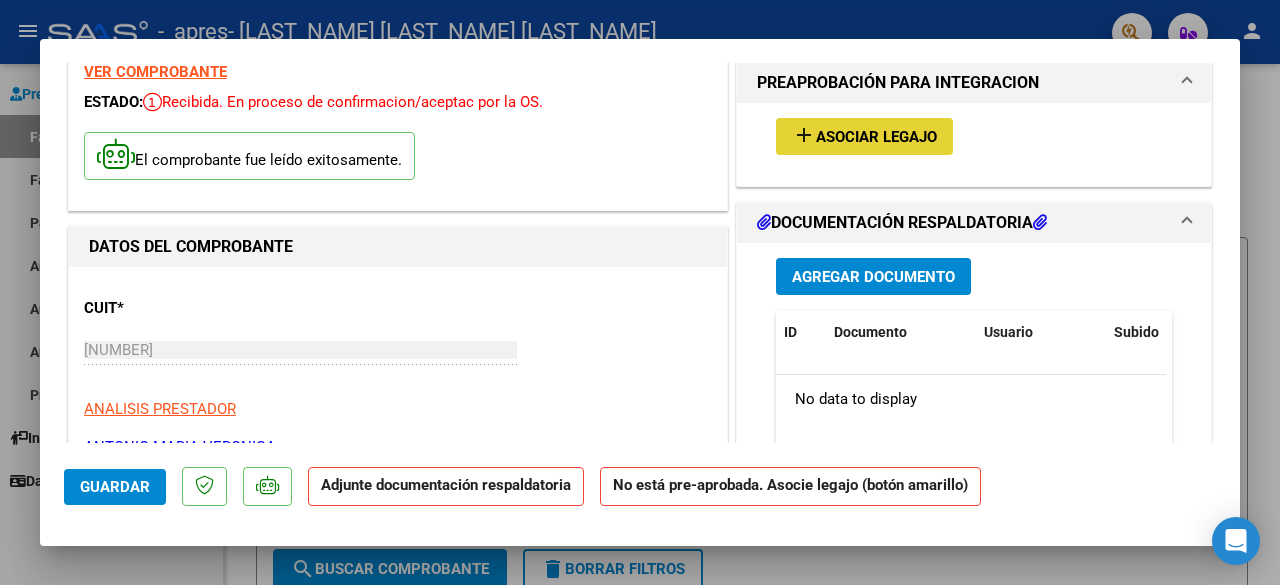 click on "Asociar Legajo" at bounding box center [876, 137] 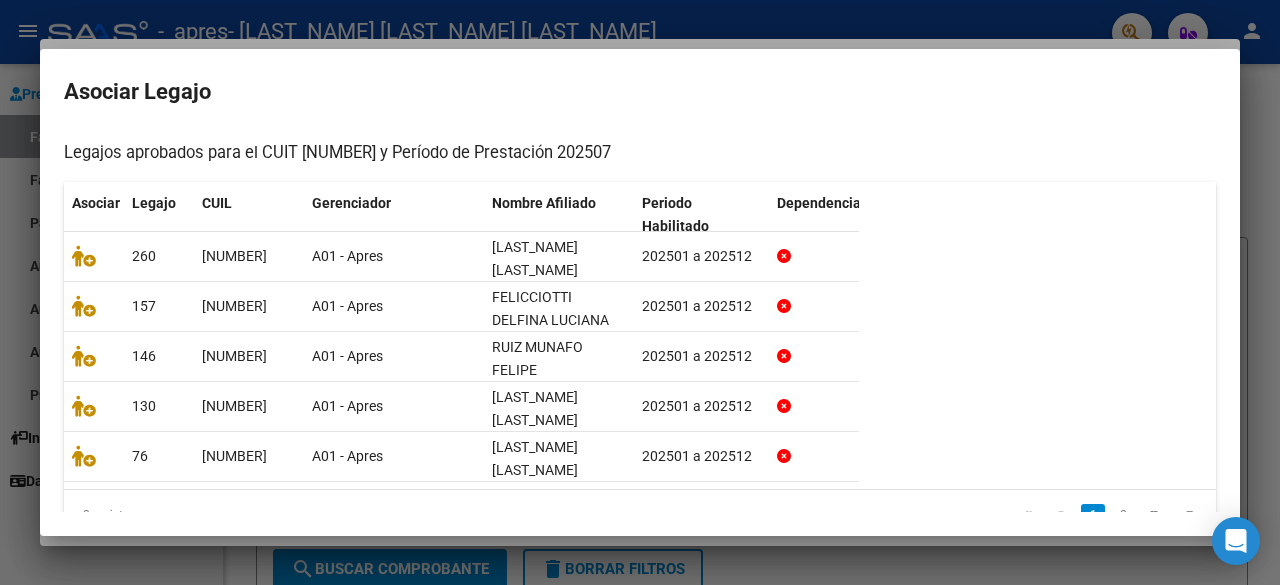 scroll, scrollTop: 225, scrollLeft: 0, axis: vertical 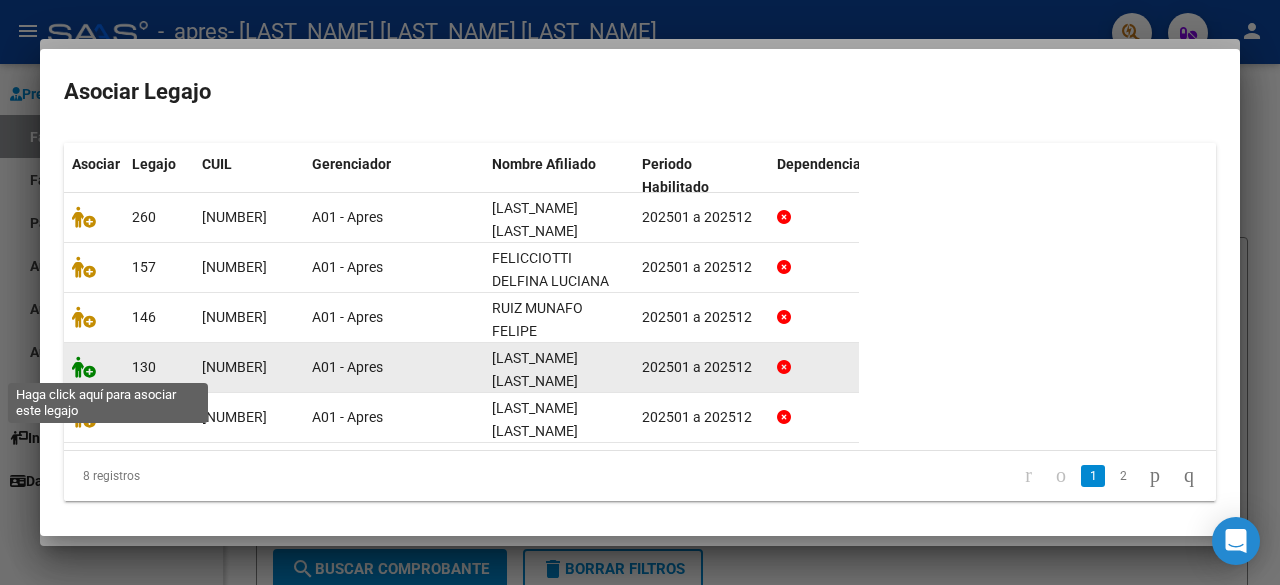 click 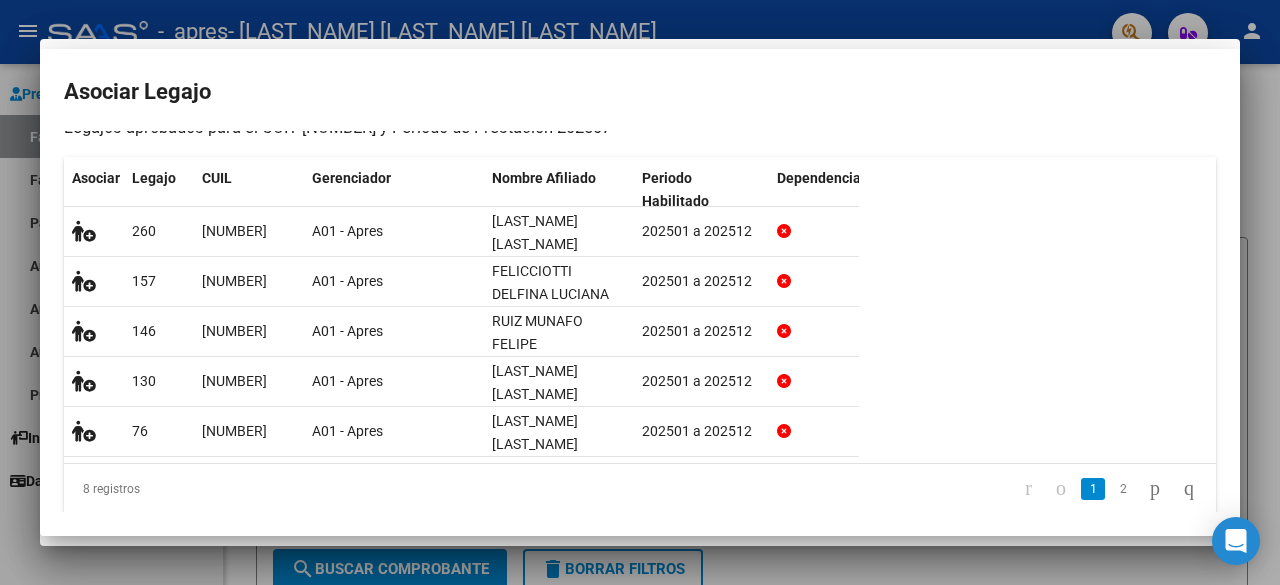 scroll, scrollTop: 0, scrollLeft: 0, axis: both 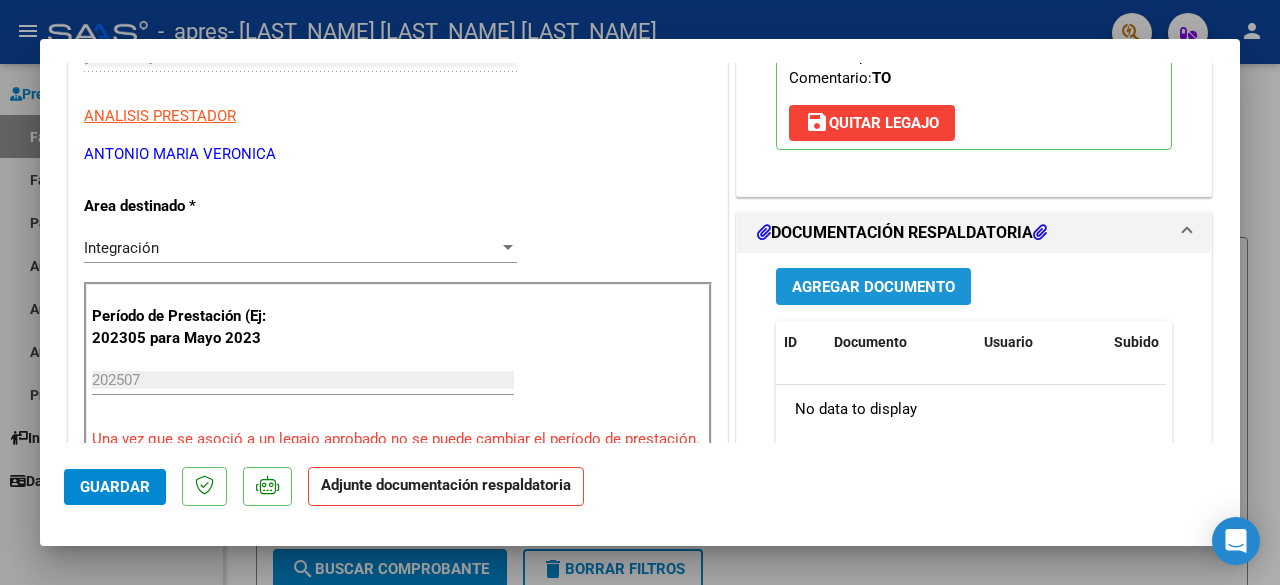 click on "Agregar Documento" at bounding box center [873, 287] 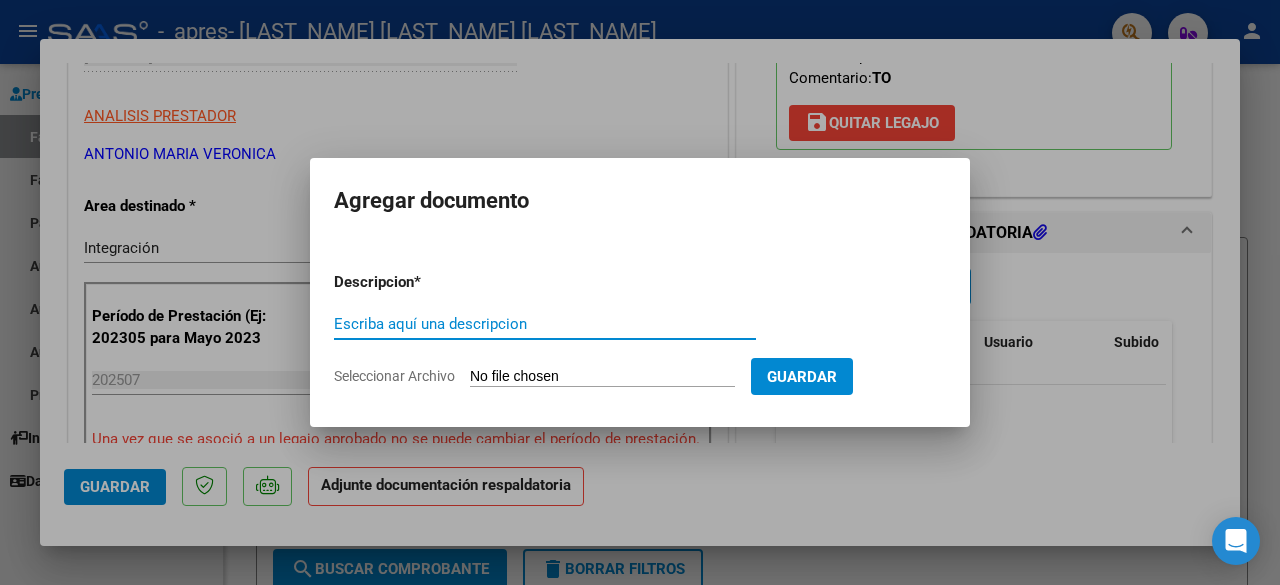 click on "Seleccionar Archivo" 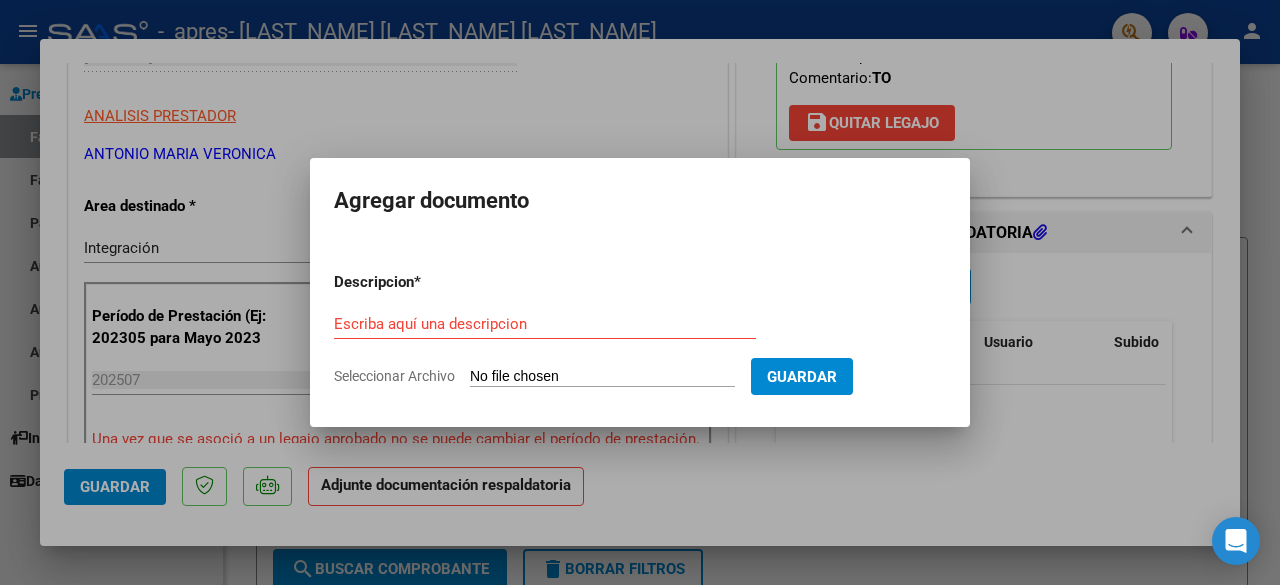 type on "C:\fakepath\[LAST_NAME] ([NUMBER]).pdf" 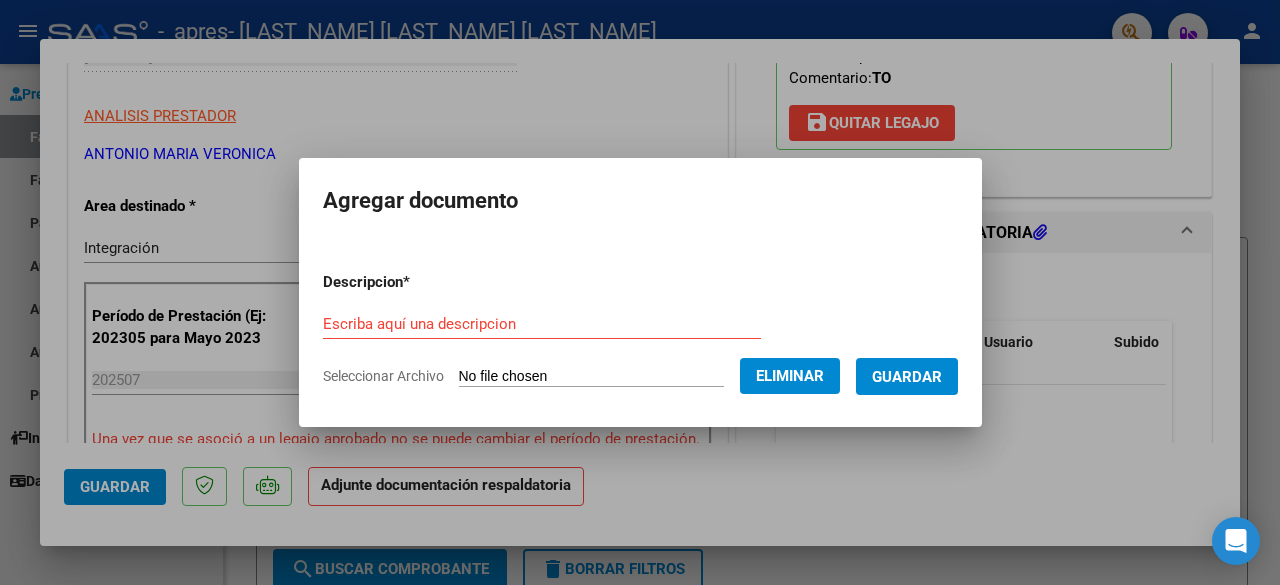 click on "Descripcion  *   Escriba aquí una descripcion  Seleccionar Archivo Eliminar Guardar" at bounding box center (640, 329) 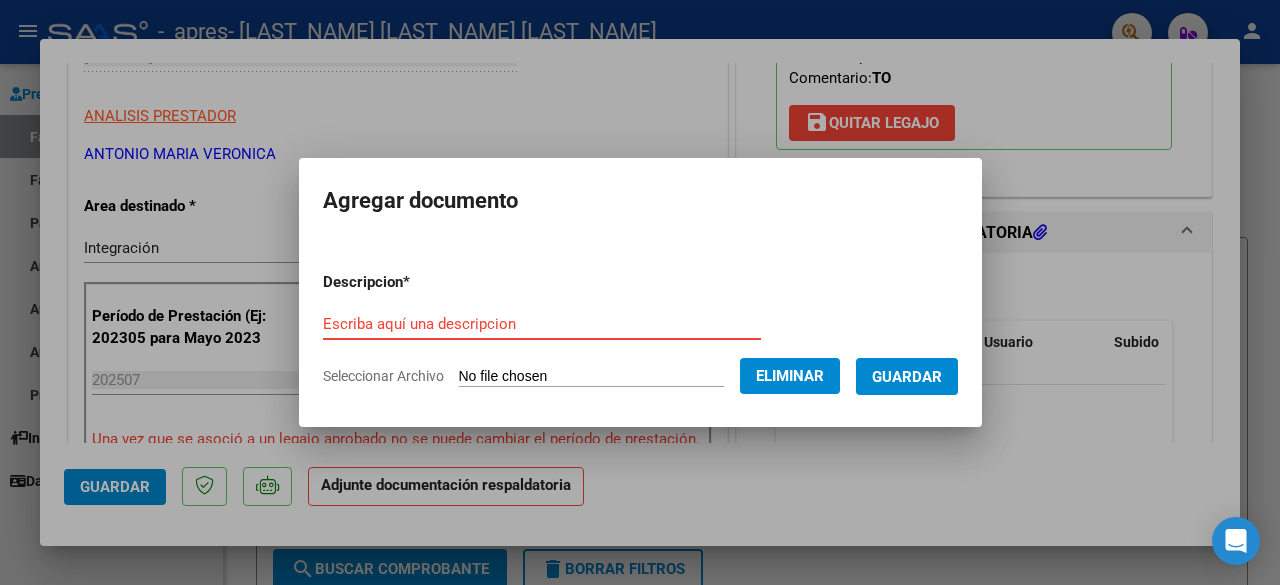 click on "Escriba aquí una descripcion" at bounding box center [542, 324] 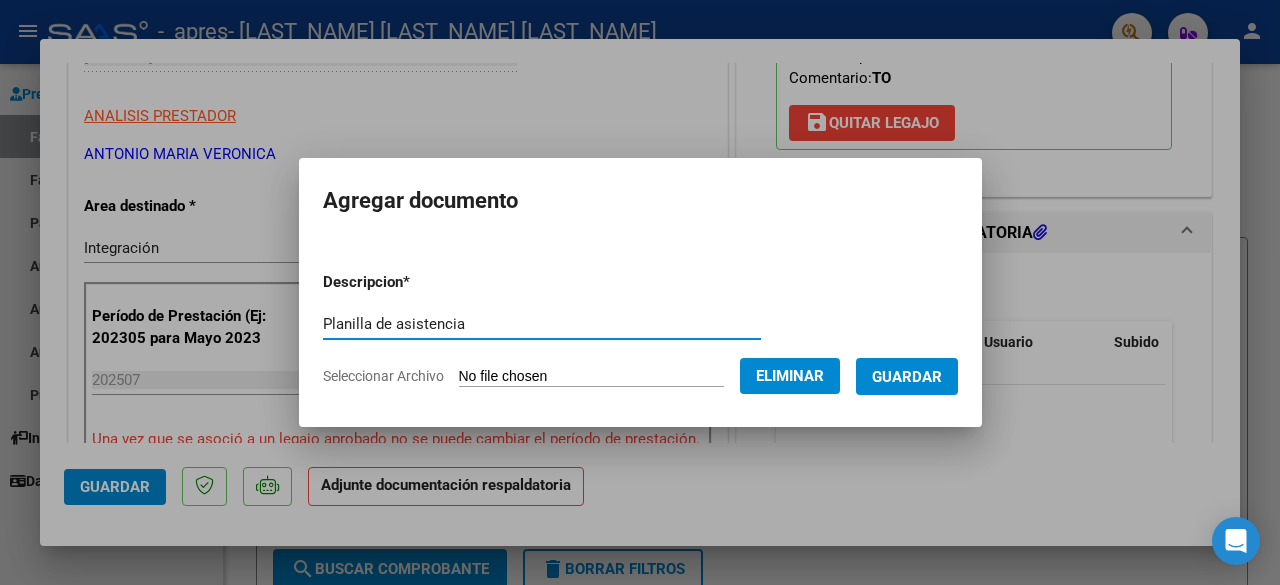 type on "Planilla de asistencia" 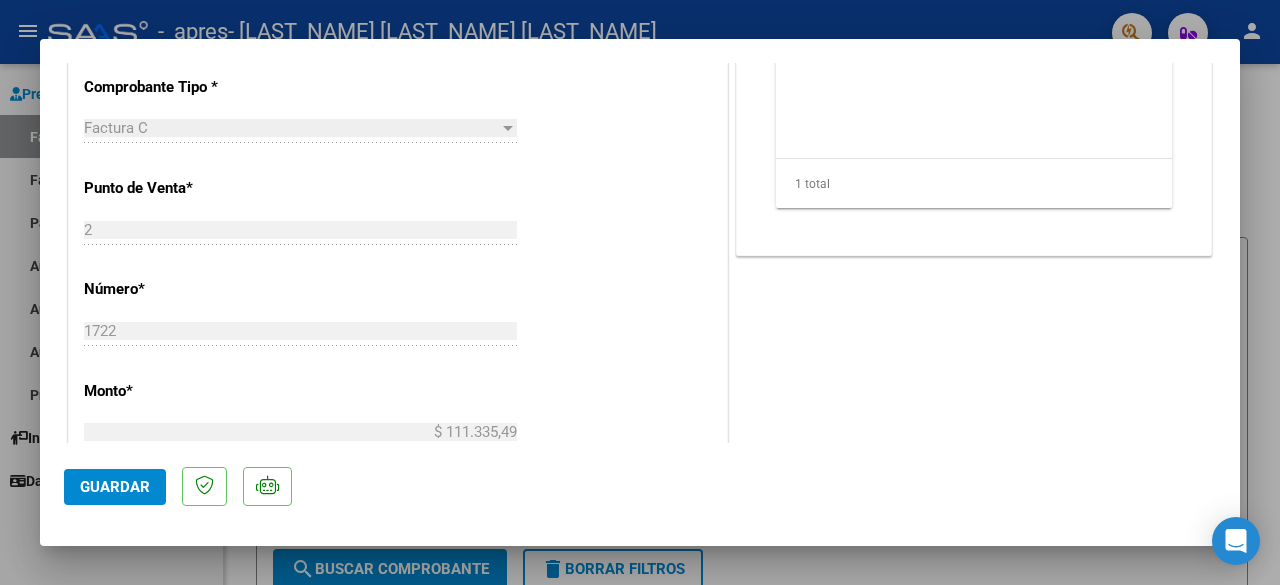 scroll, scrollTop: 789, scrollLeft: 0, axis: vertical 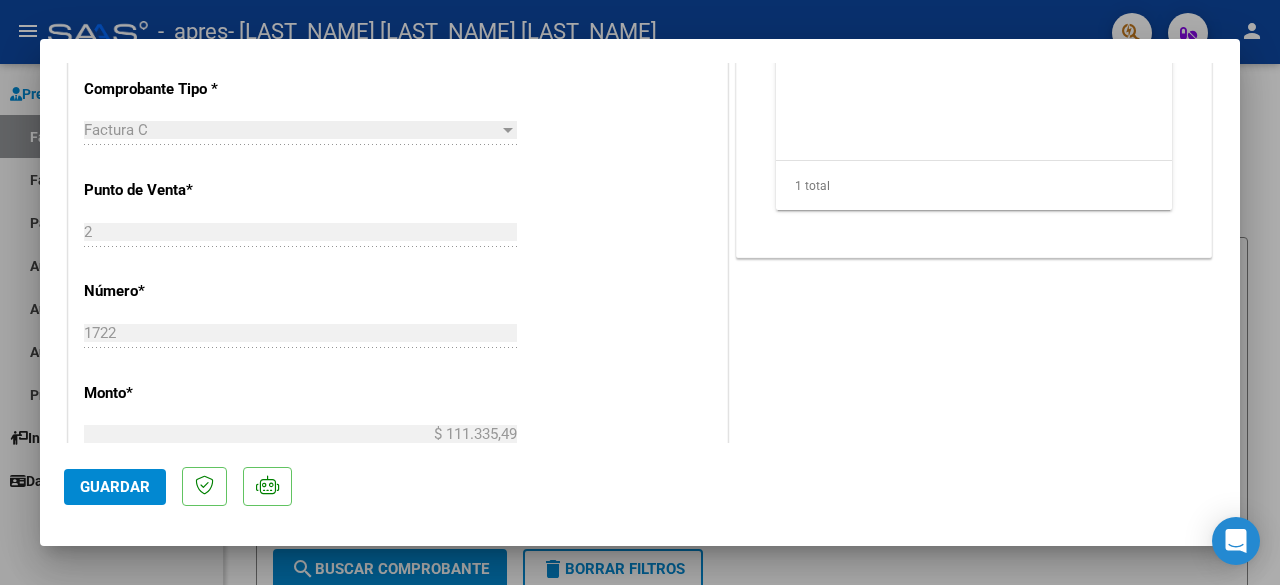 click at bounding box center (640, 292) 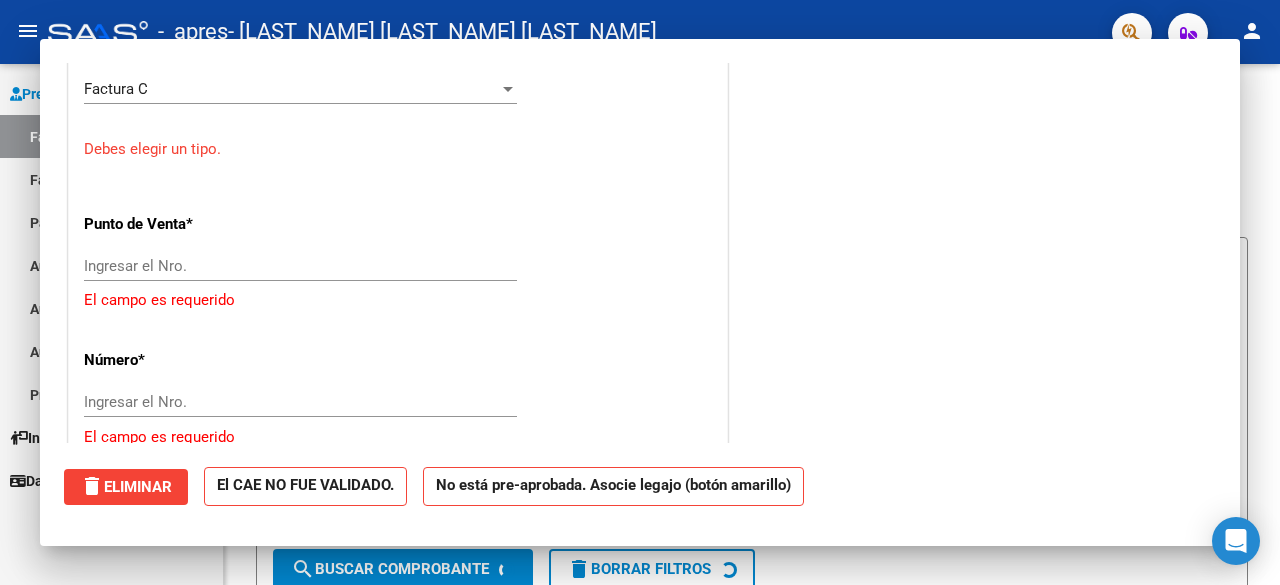 scroll, scrollTop: 0, scrollLeft: 0, axis: both 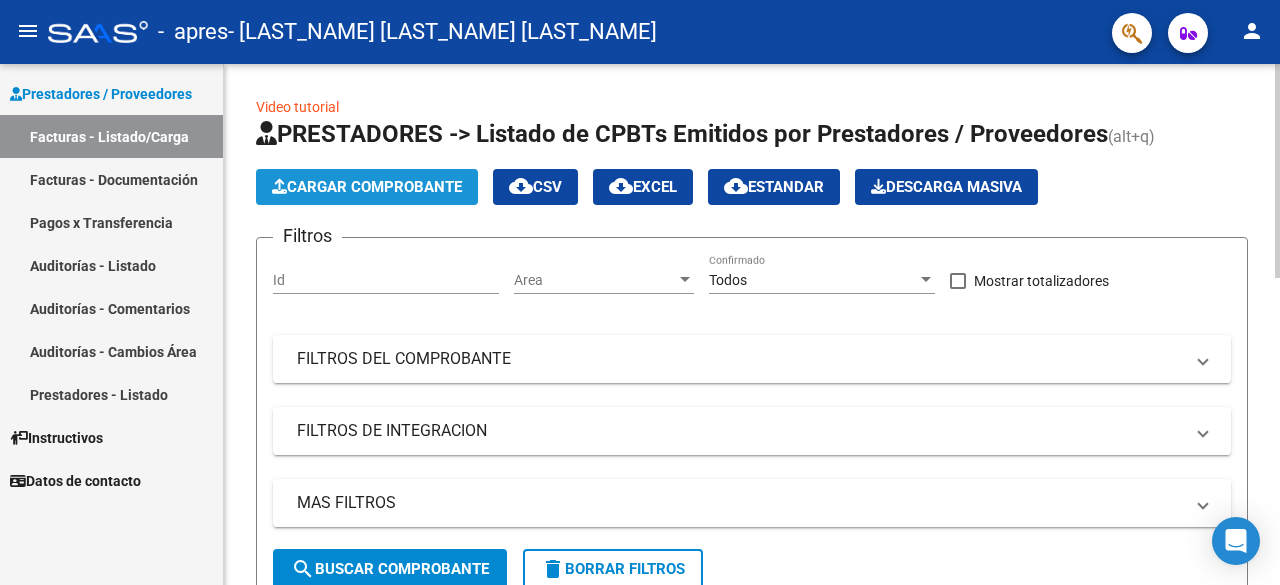 click on "Cargar Comprobante" 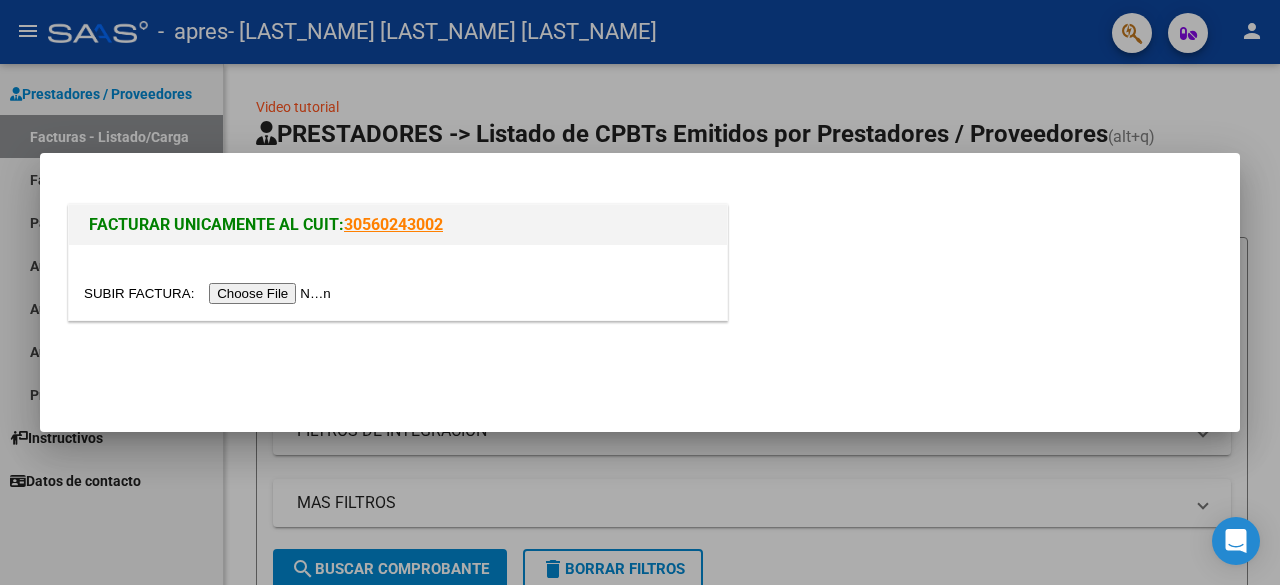click at bounding box center [210, 293] 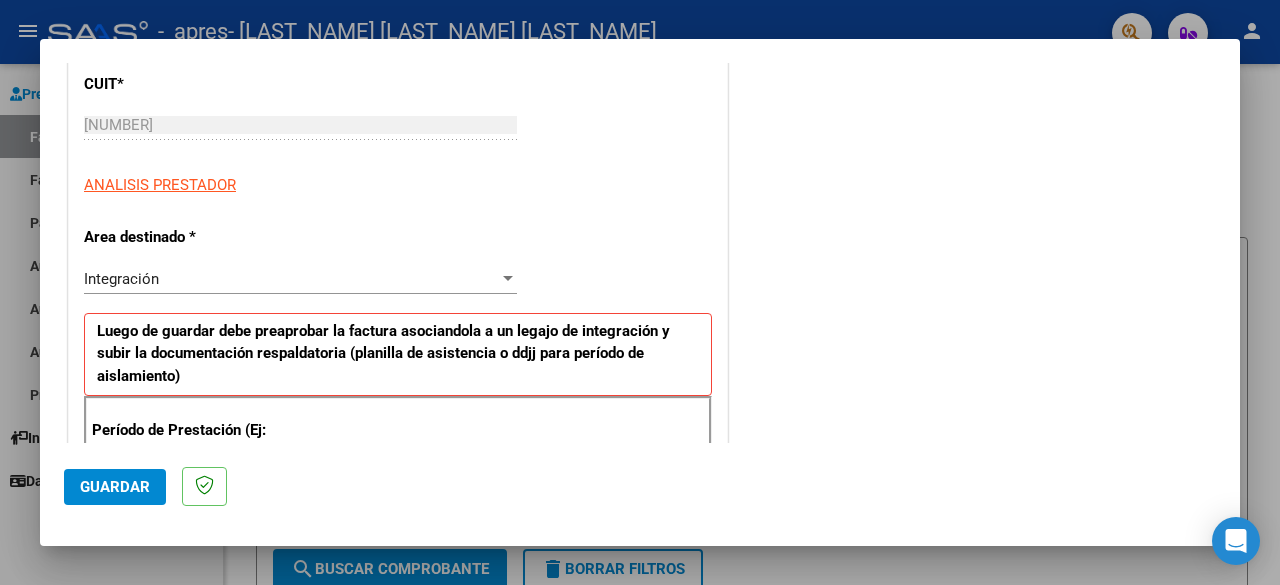 scroll, scrollTop: 485, scrollLeft: 0, axis: vertical 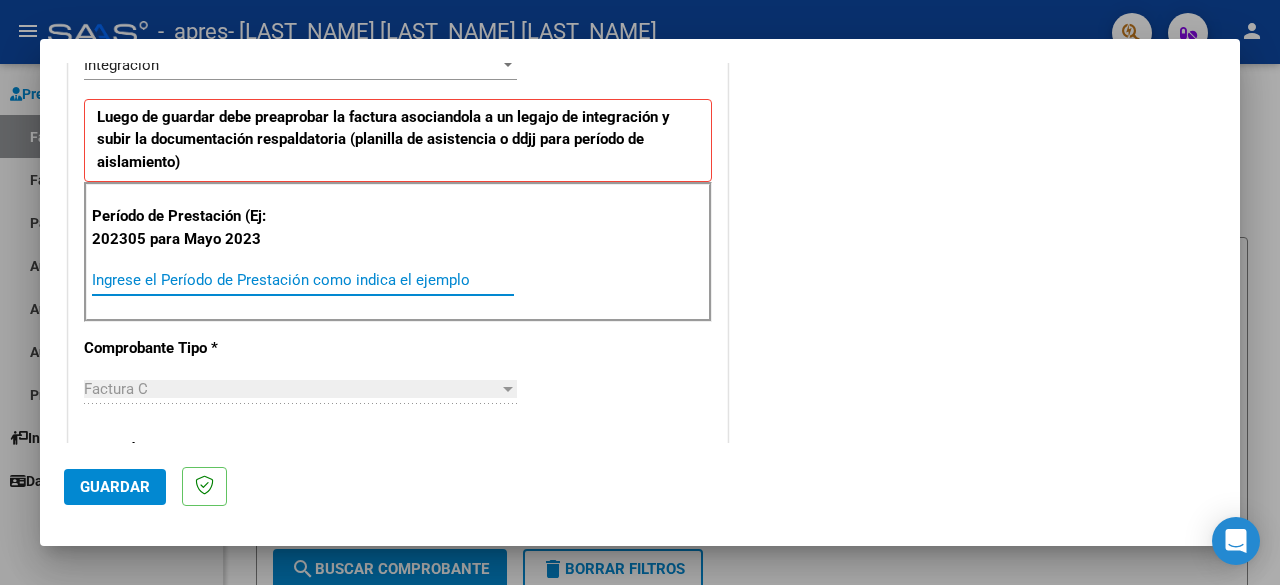 click on "Ingrese el Período de Prestación como indica el ejemplo" at bounding box center (303, 280) 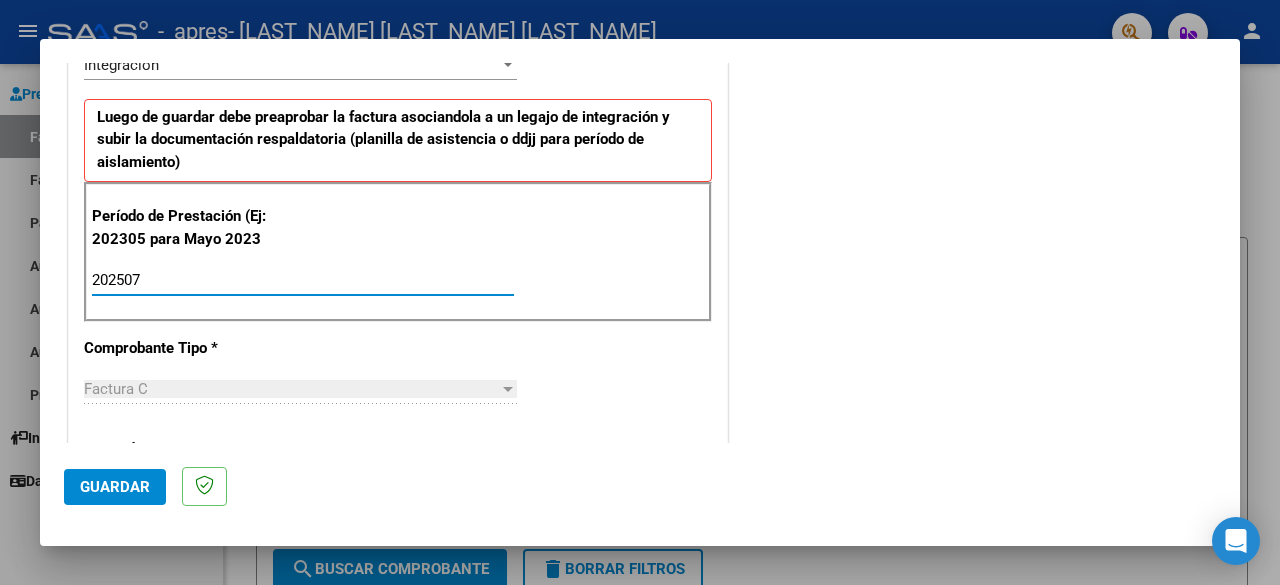 type on "202507" 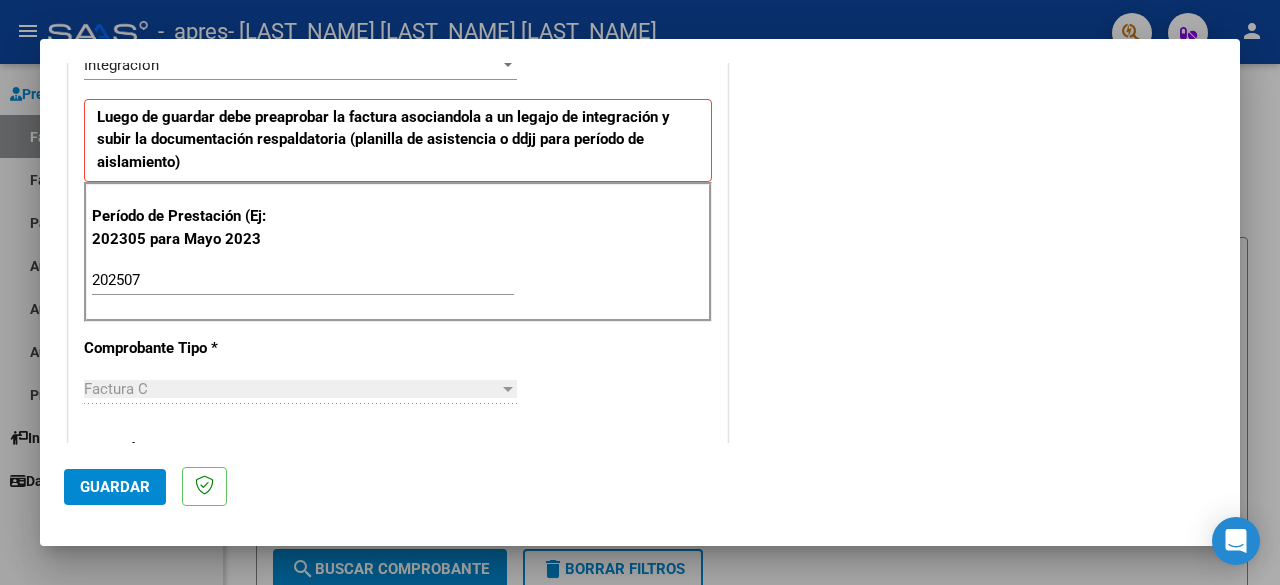 scroll, scrollTop: 565, scrollLeft: 0, axis: vertical 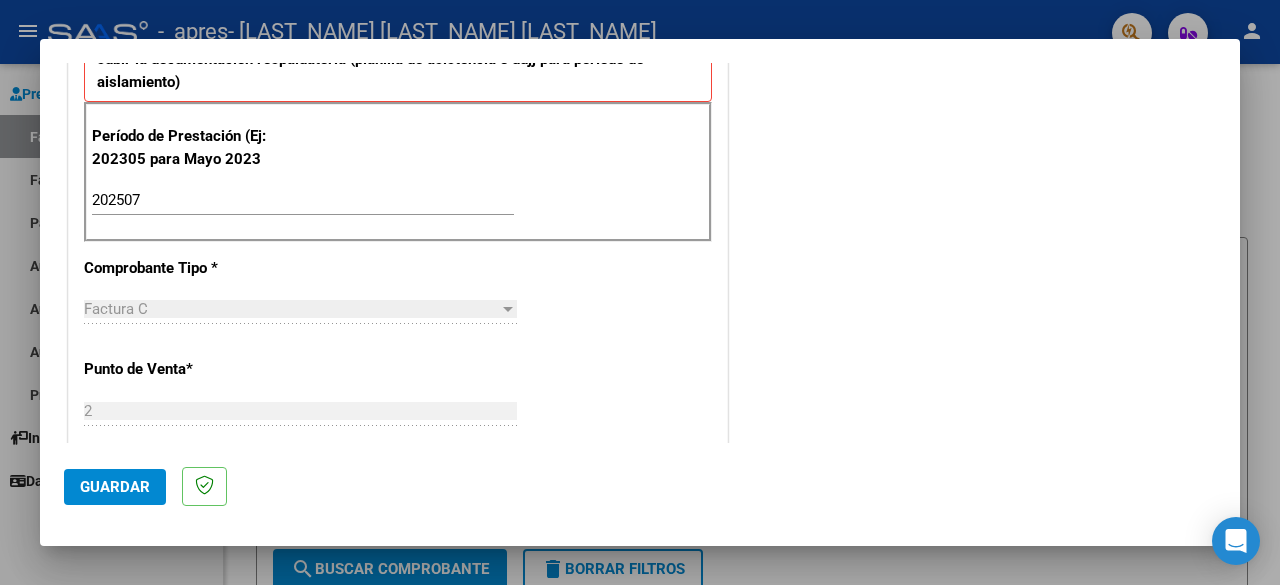 click on "Guardar" 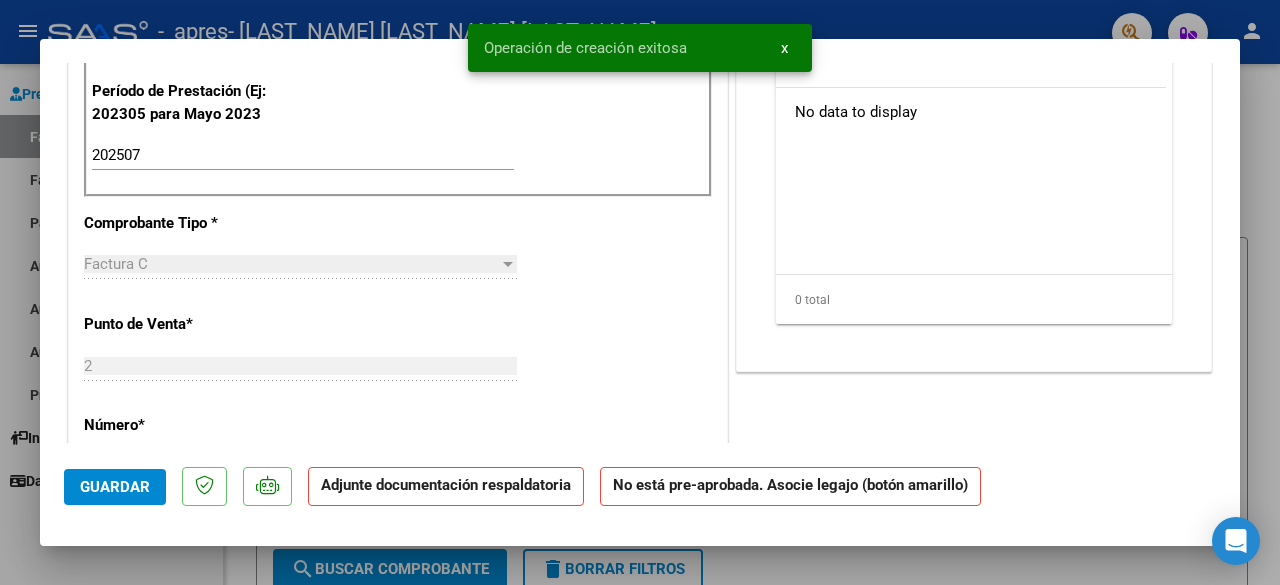 scroll, scrollTop: 0, scrollLeft: 0, axis: both 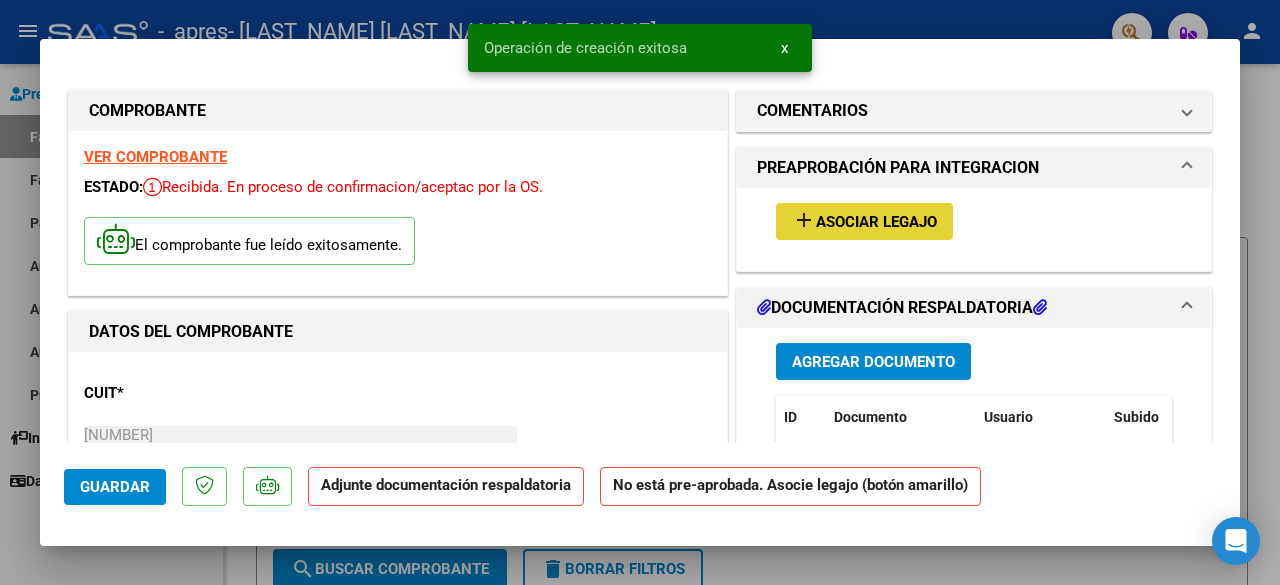 click on "Asociar Legajo" at bounding box center (876, 222) 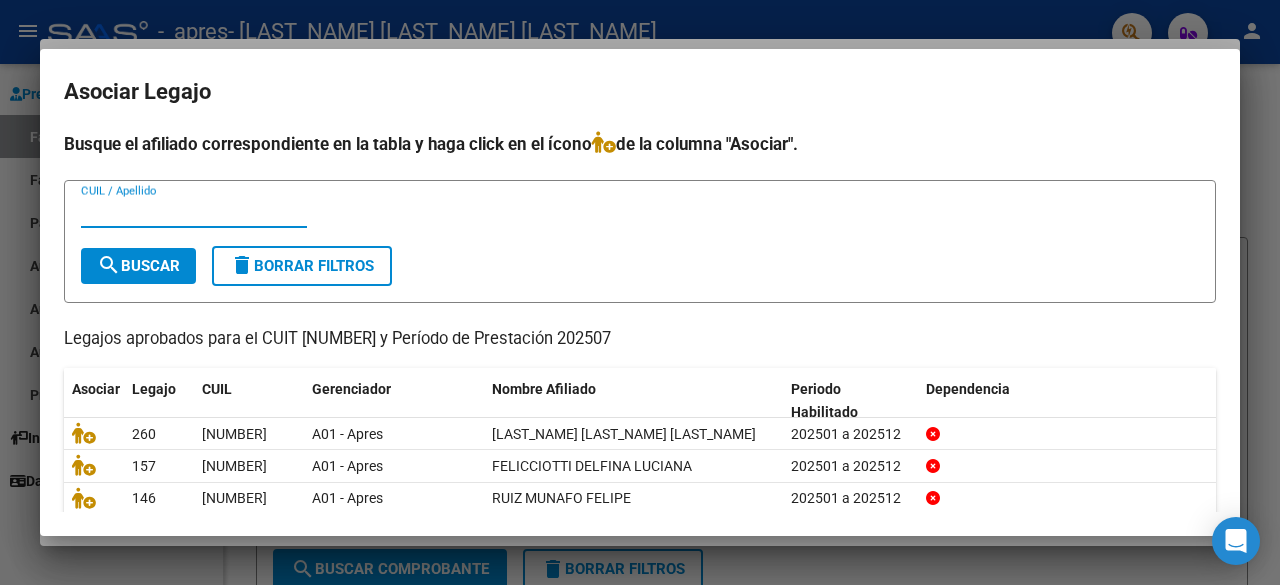 scroll, scrollTop: 136, scrollLeft: 0, axis: vertical 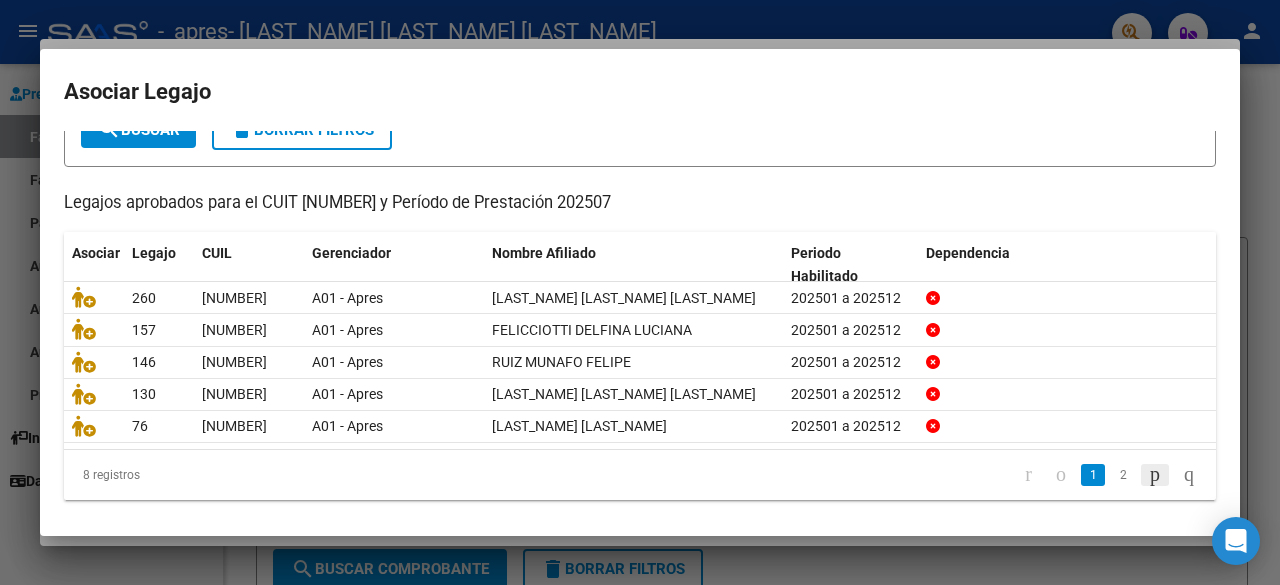 click 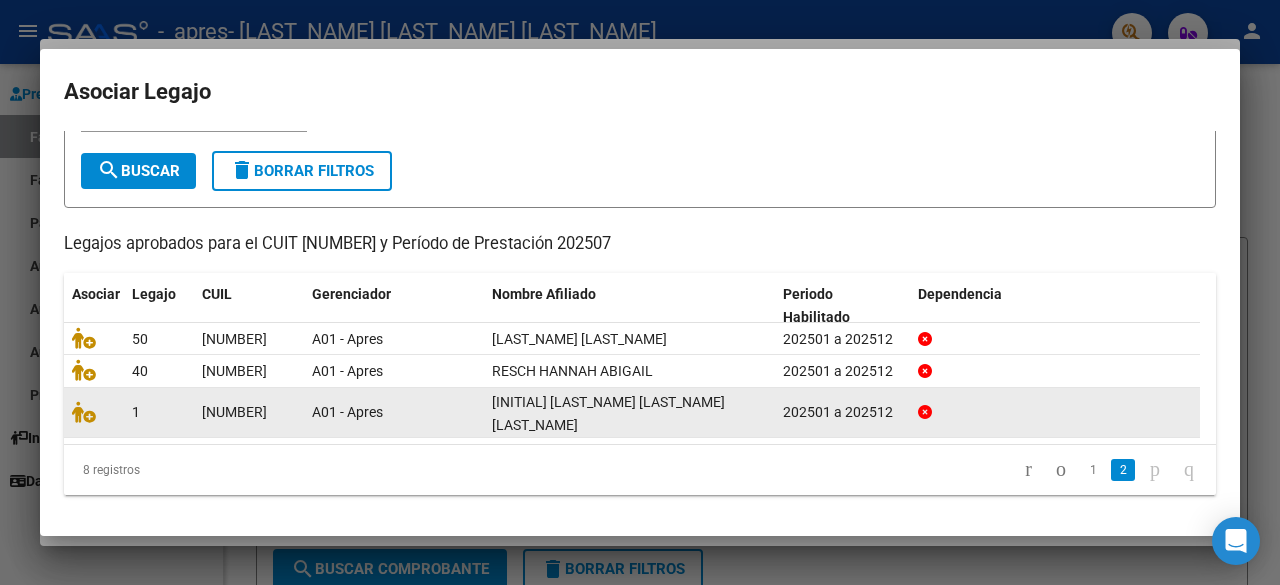 scroll, scrollTop: 72, scrollLeft: 0, axis: vertical 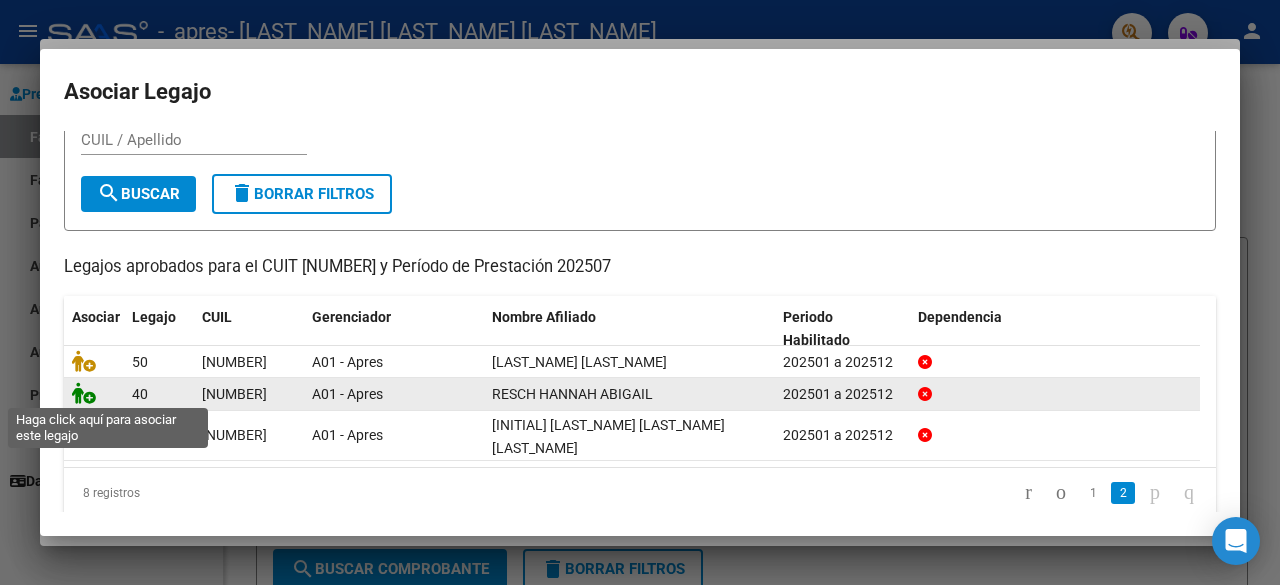 click 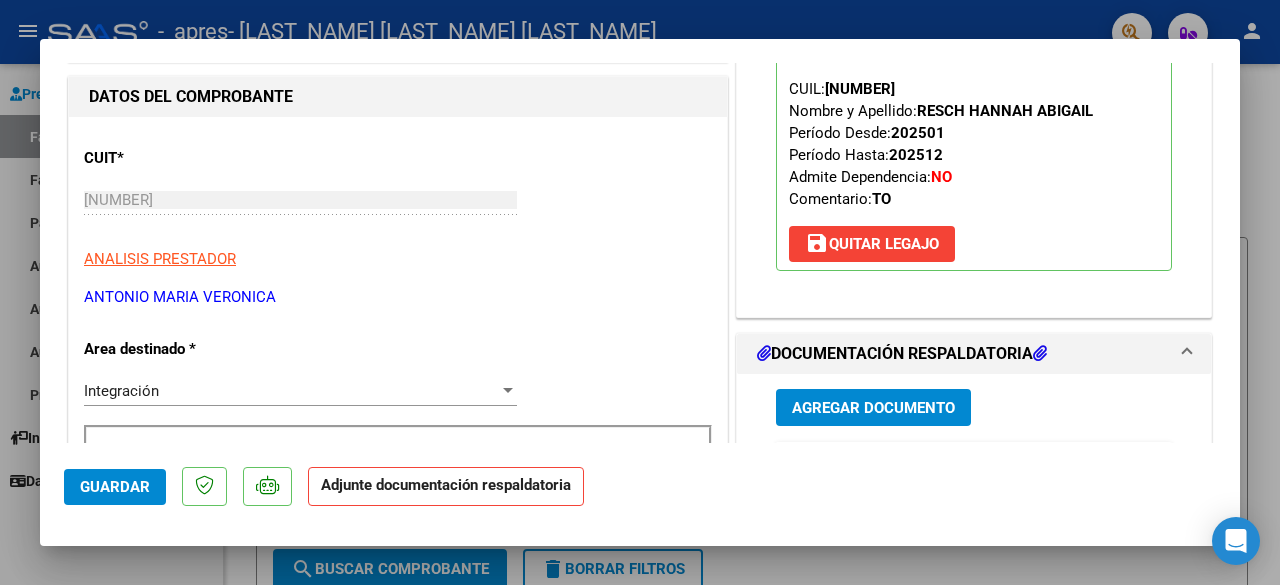 scroll, scrollTop: 239, scrollLeft: 0, axis: vertical 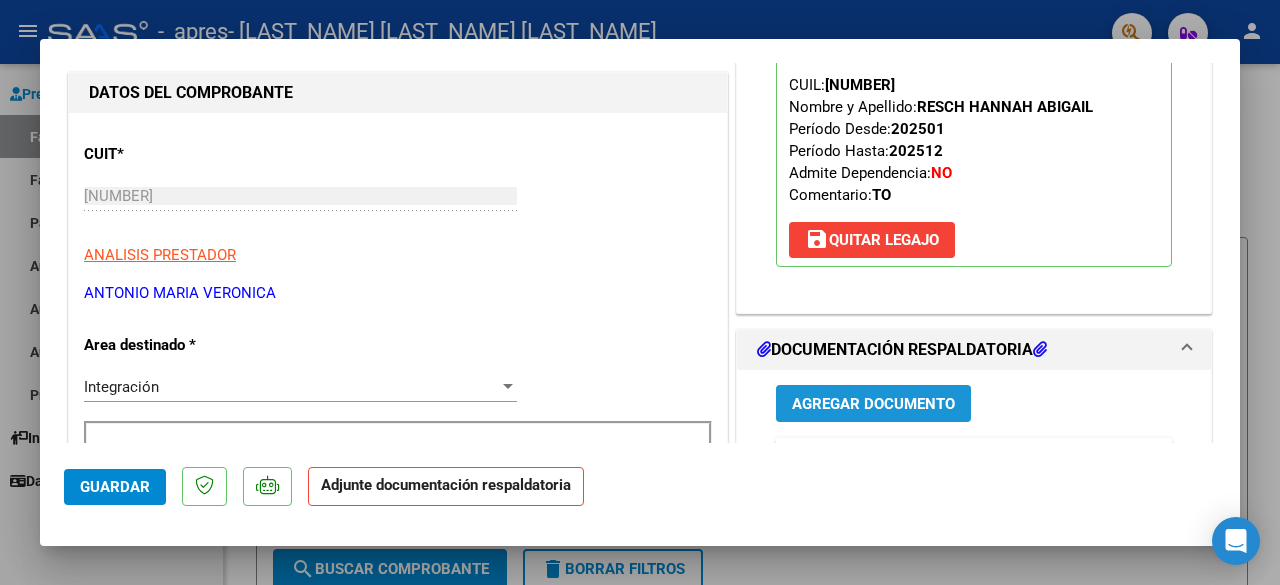 click on "Agregar Documento" at bounding box center [873, 404] 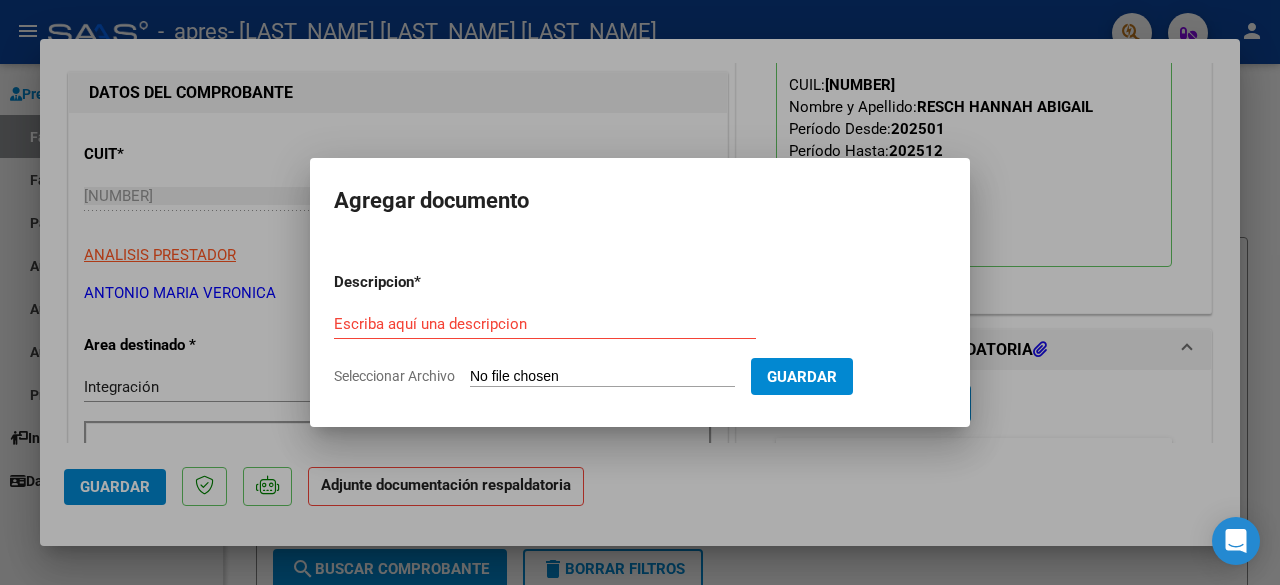 click on "Seleccionar Archivo" 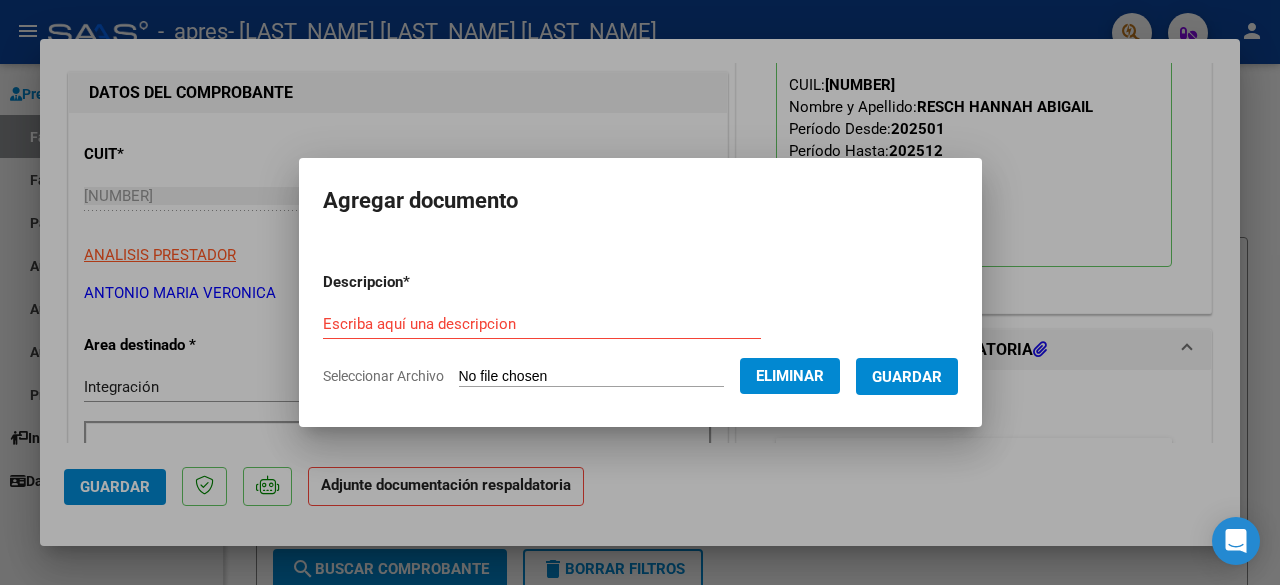 click on "Descripcion  *   Escriba aquí una descripcion  Seleccionar Archivo Eliminar Guardar" at bounding box center (640, 329) 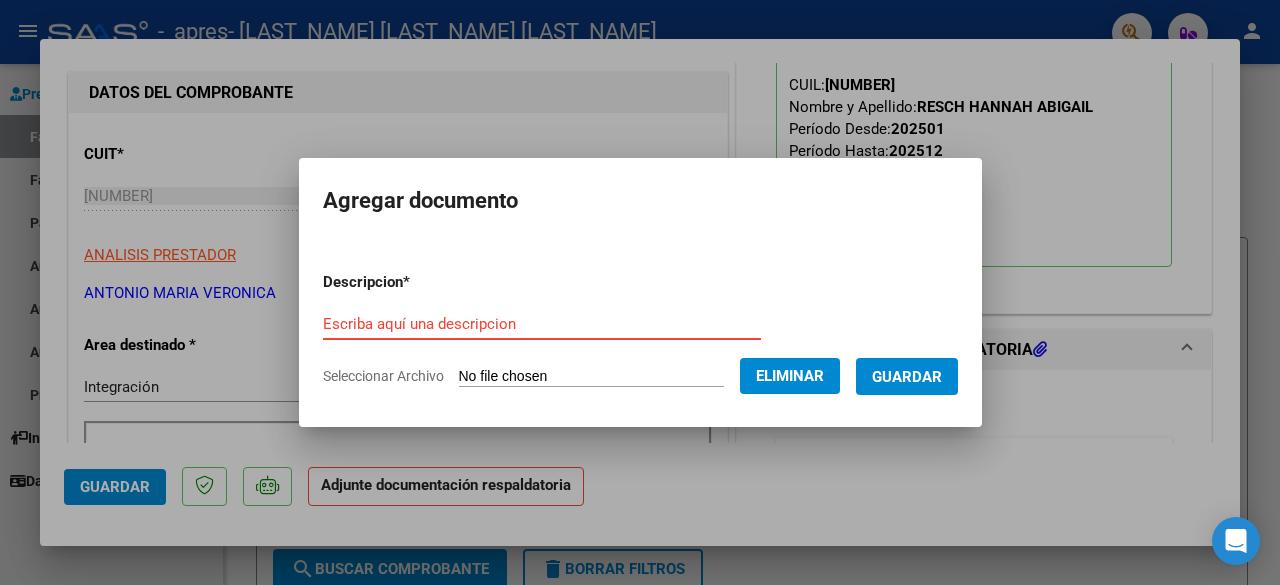 click on "Escriba aquí una descripcion" at bounding box center (542, 324) 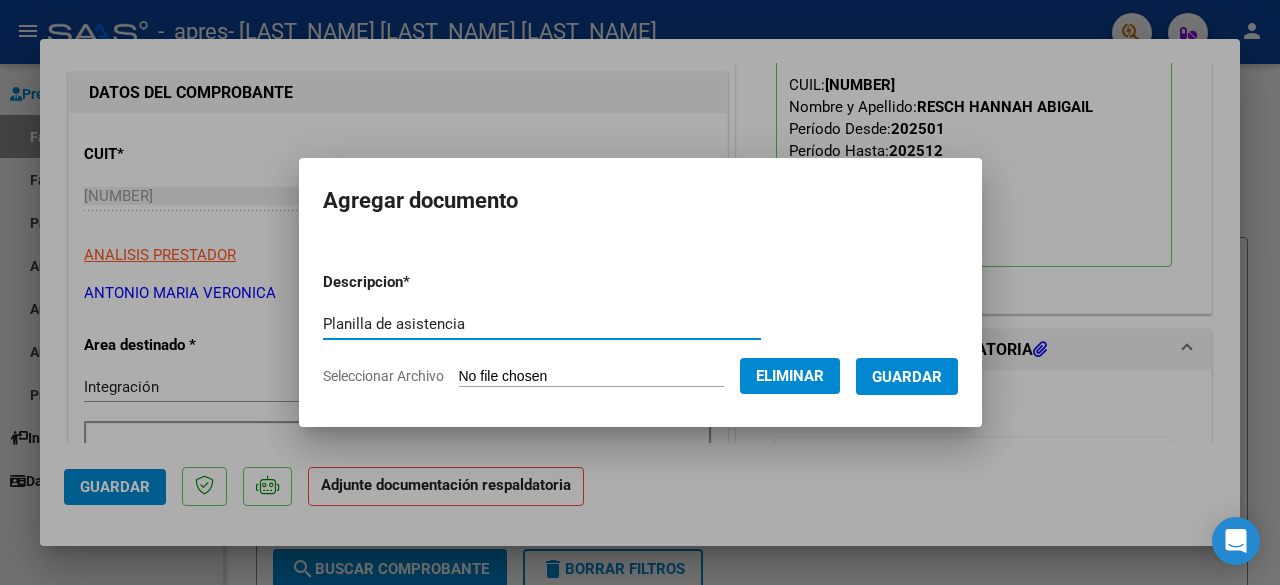 type on "Planilla de asistencia" 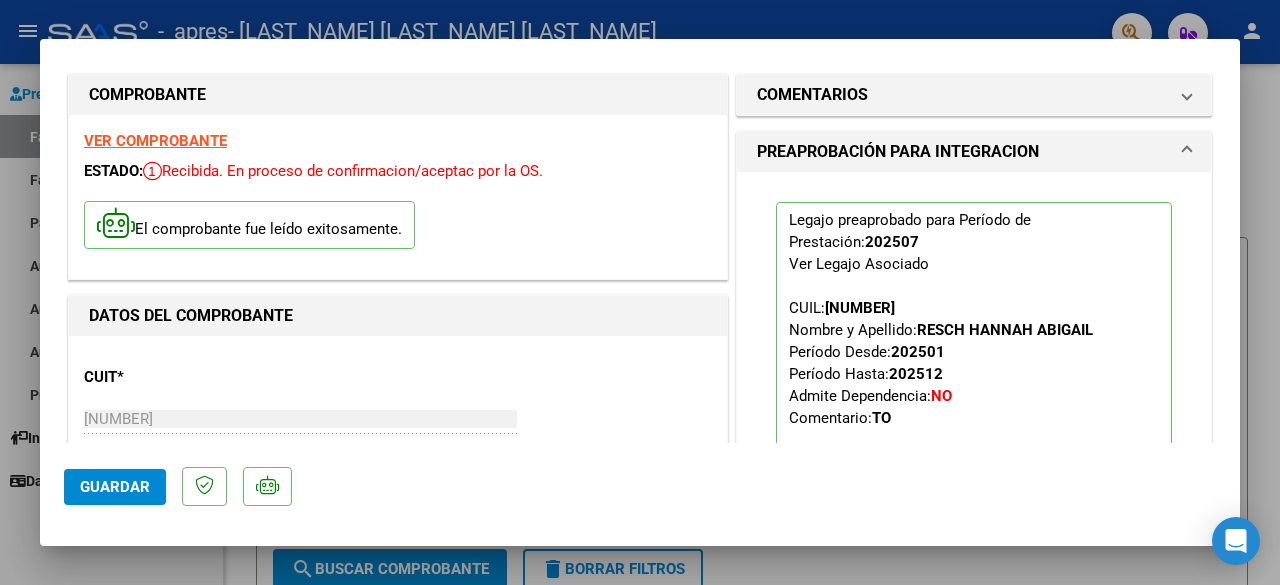 scroll, scrollTop: 0, scrollLeft: 0, axis: both 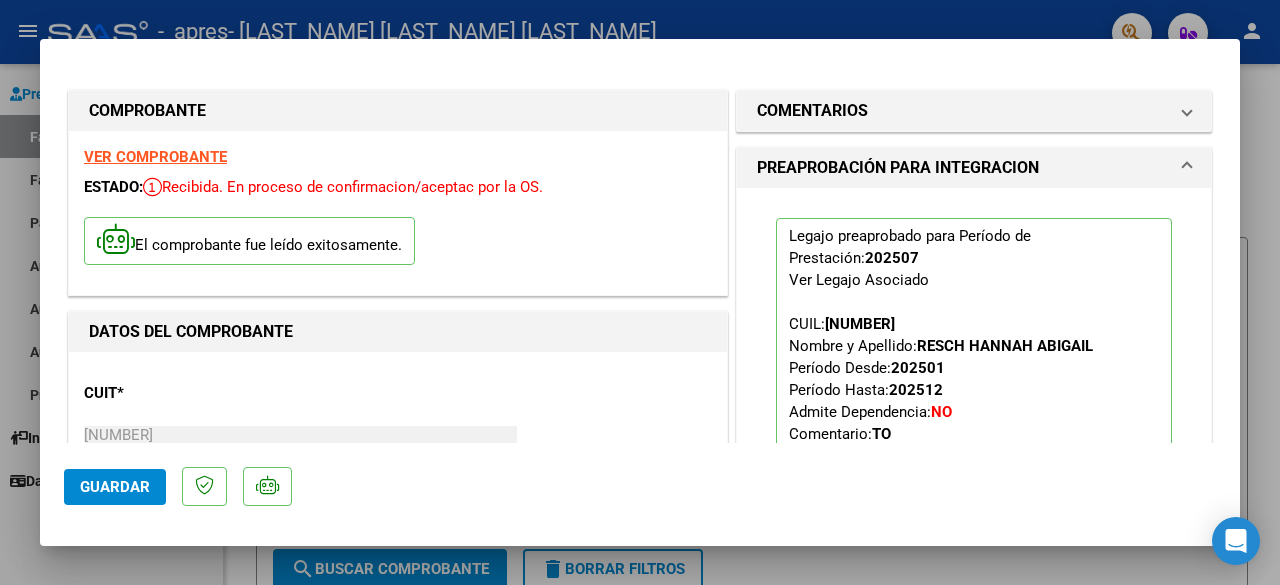 click at bounding box center (640, 292) 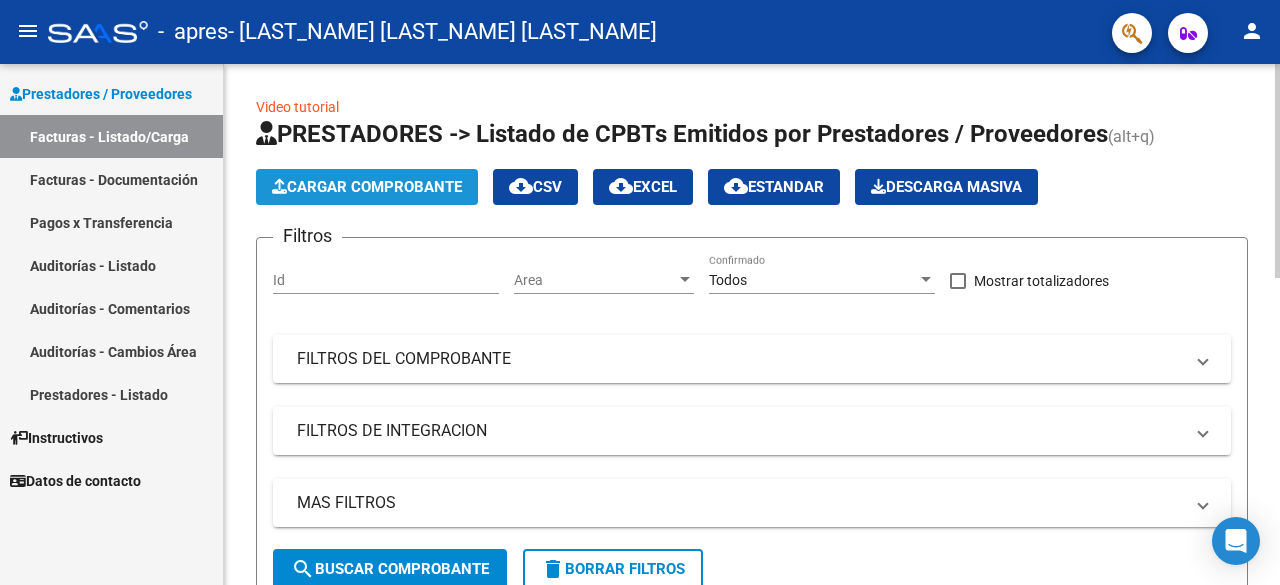 click on "Cargar Comprobante" 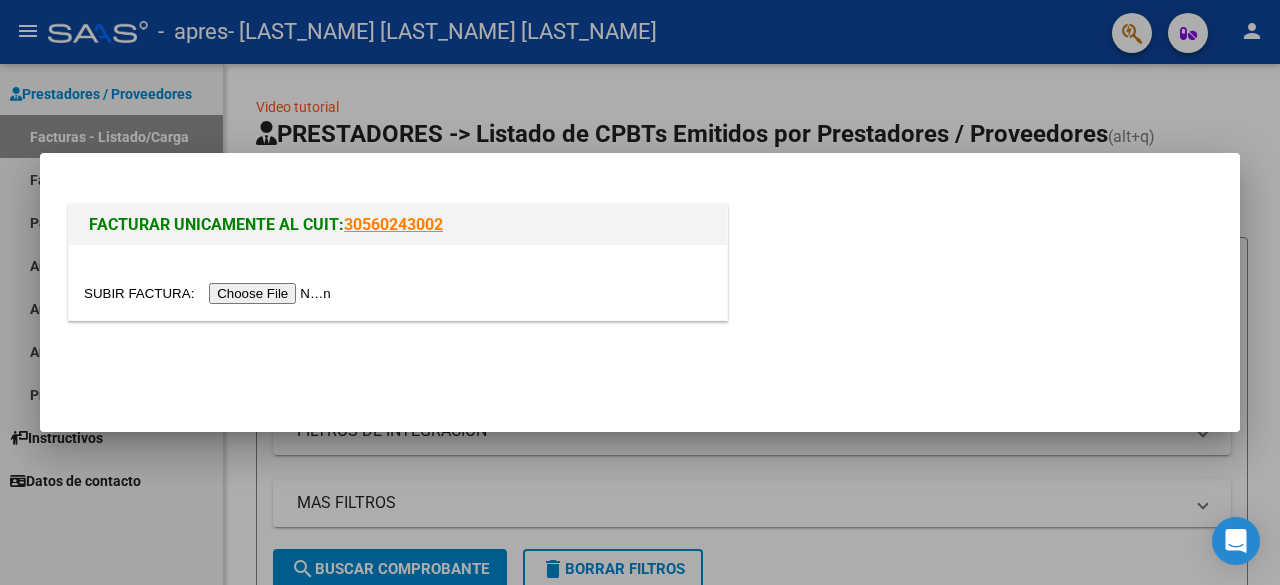click at bounding box center (210, 293) 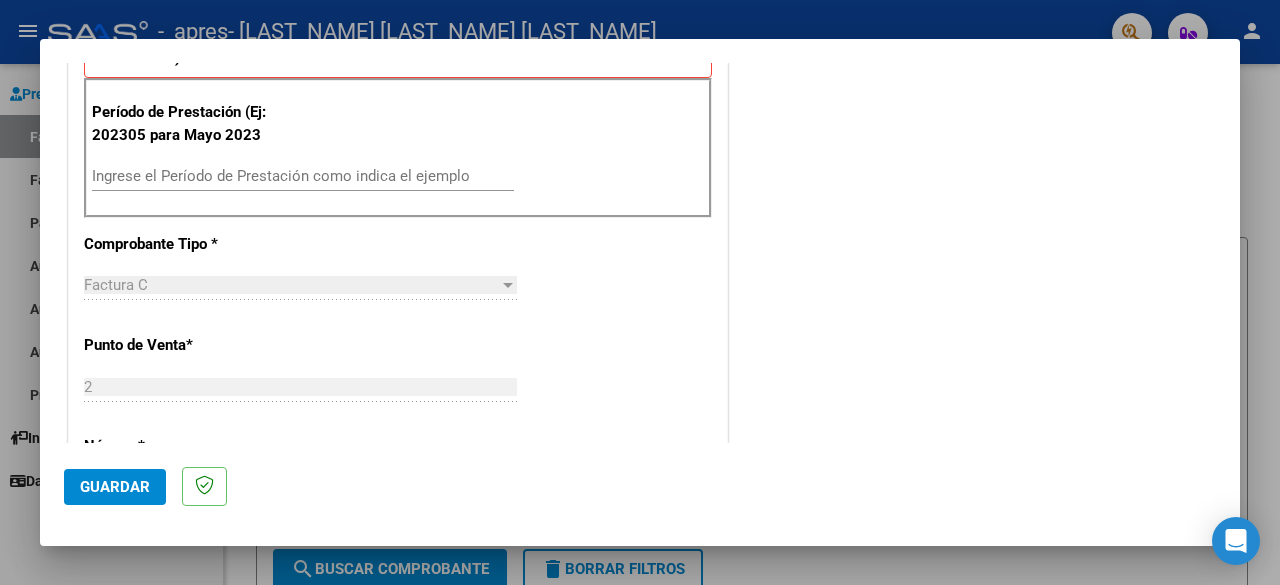scroll, scrollTop: 580, scrollLeft: 0, axis: vertical 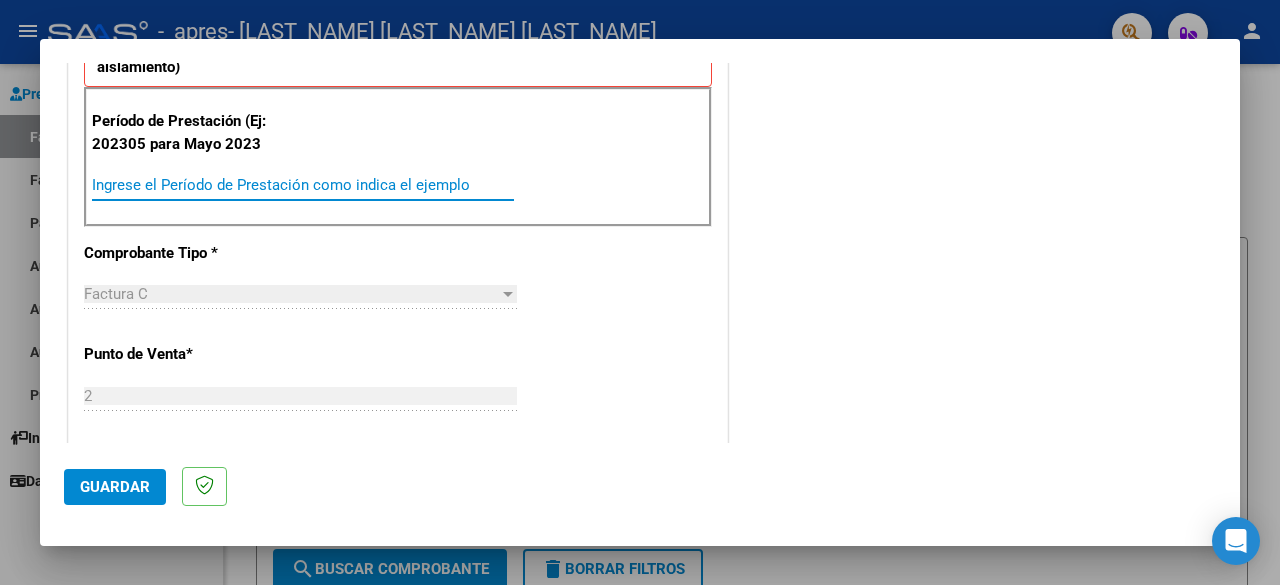 click on "Ingrese el Período de Prestación como indica el ejemplo" at bounding box center [303, 185] 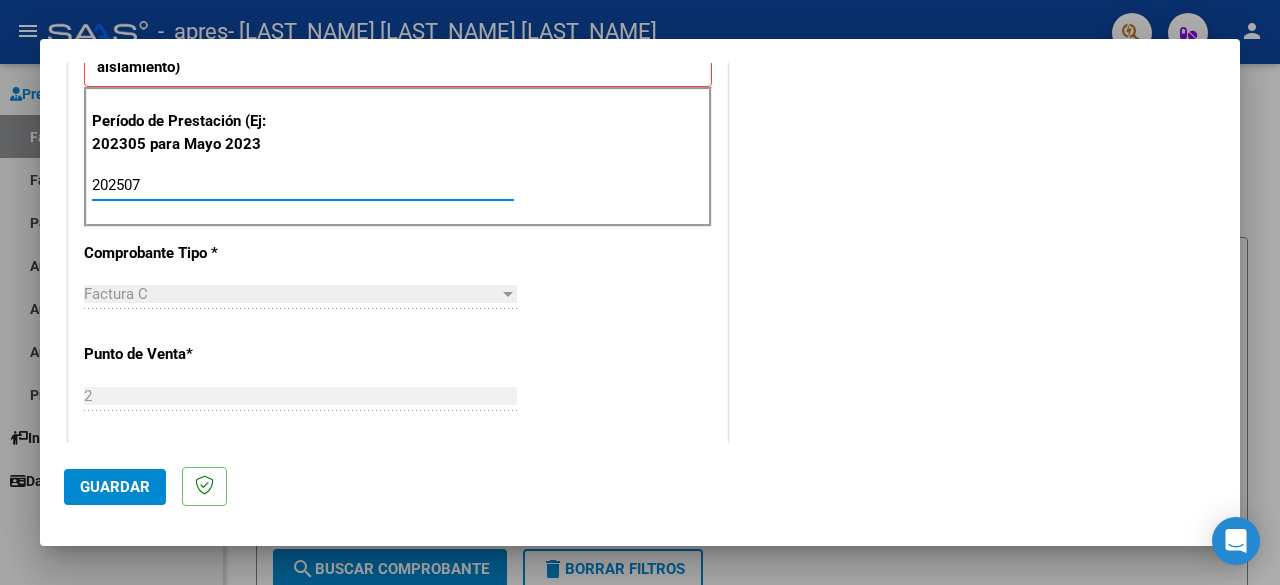 type on "202507" 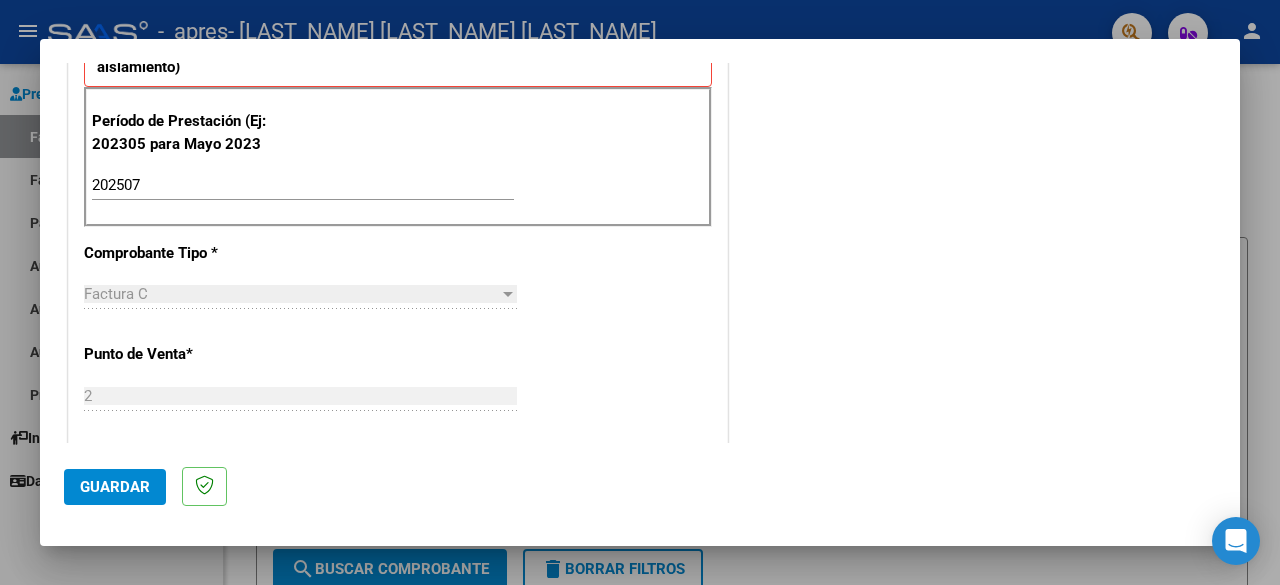 scroll, scrollTop: 662, scrollLeft: 0, axis: vertical 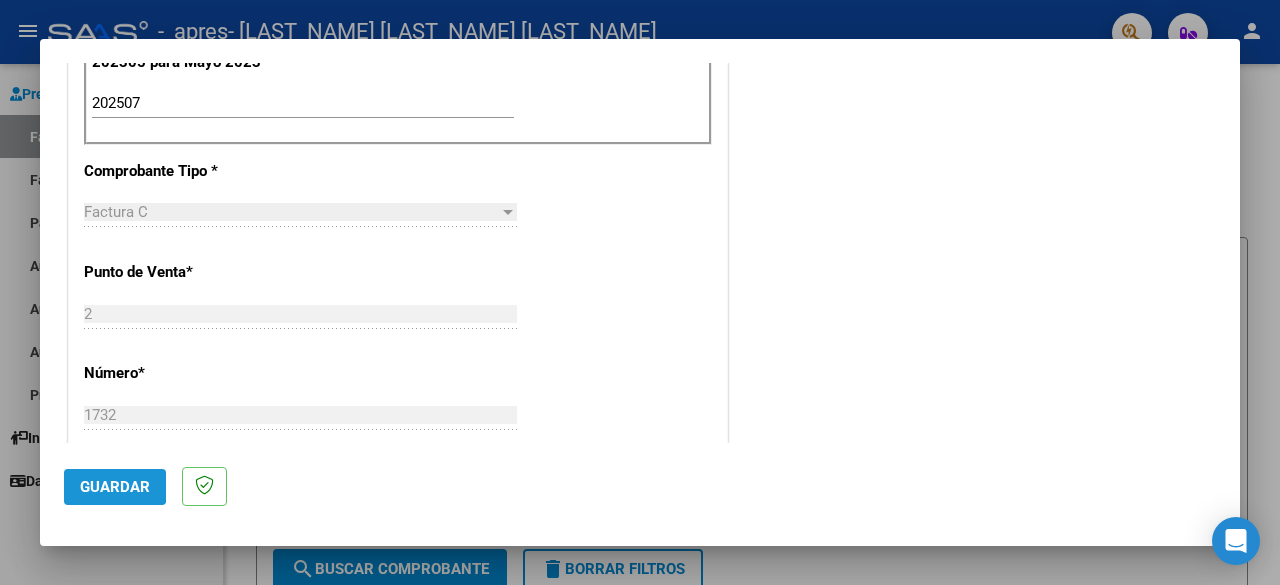 click on "Guardar" 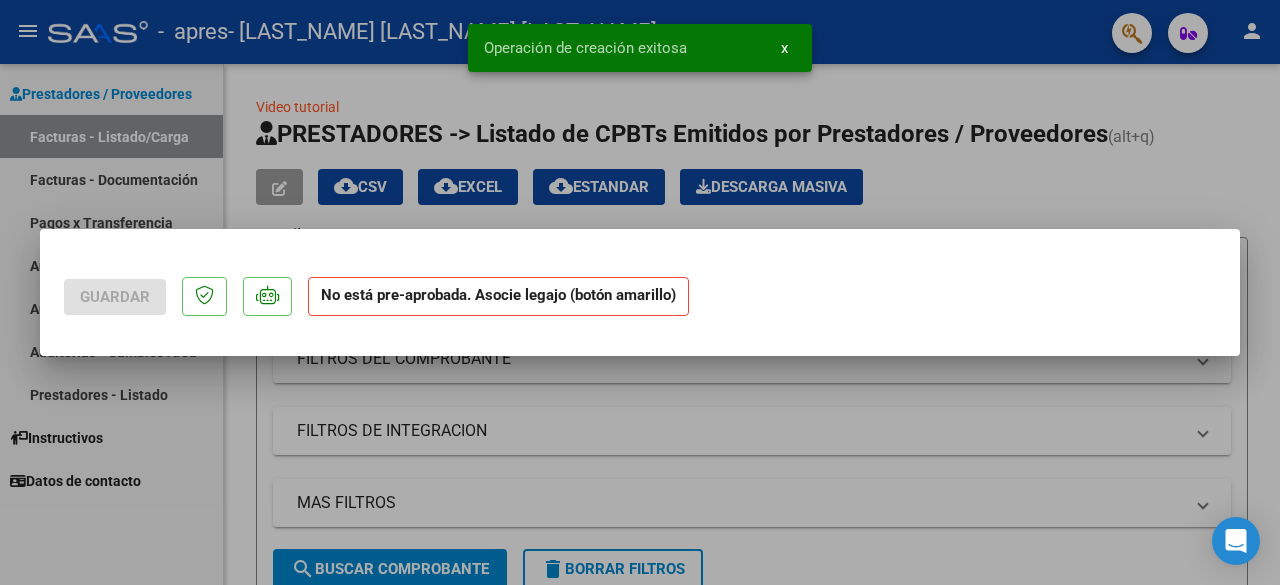 scroll, scrollTop: 0, scrollLeft: 0, axis: both 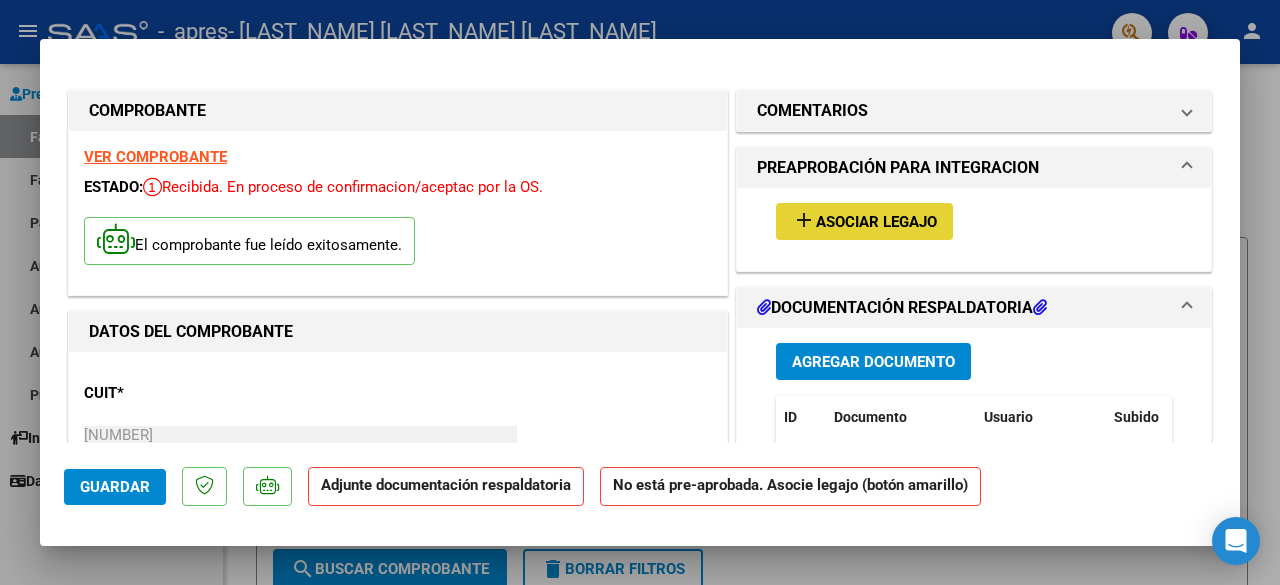 click on "Asociar Legajo" at bounding box center [876, 222] 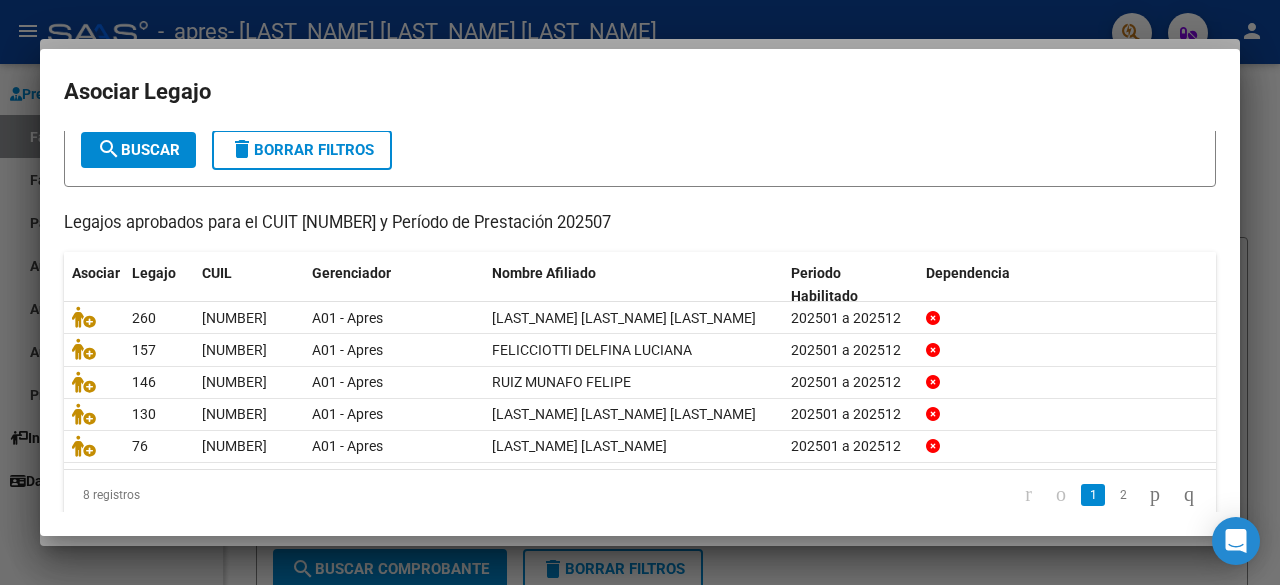 scroll, scrollTop: 136, scrollLeft: 0, axis: vertical 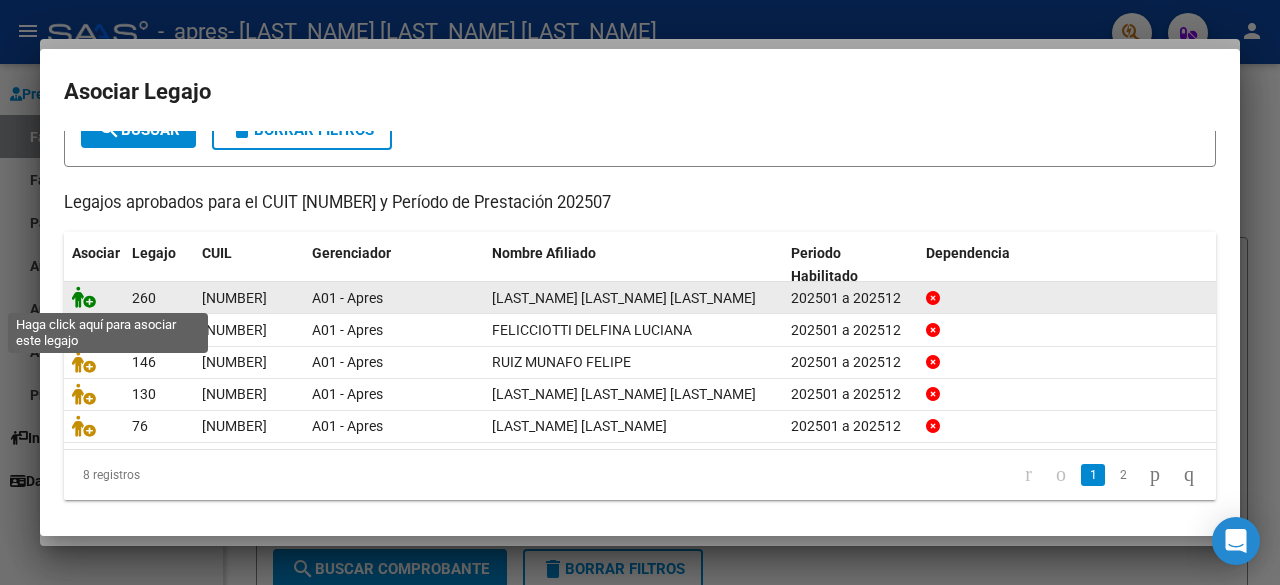 click 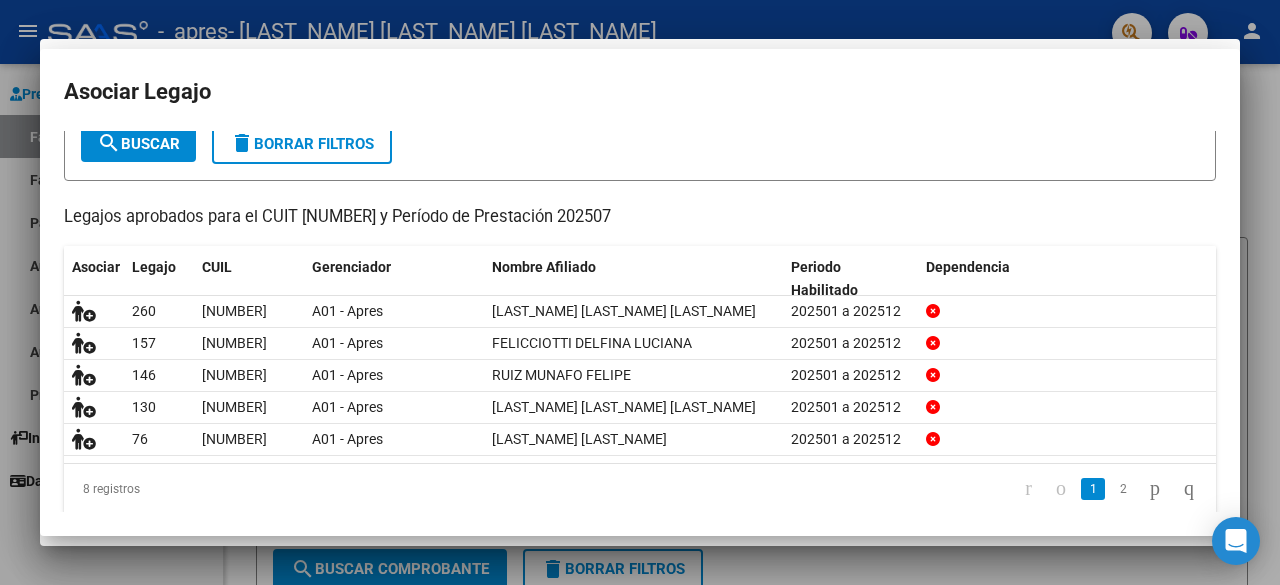 scroll, scrollTop: 149, scrollLeft: 0, axis: vertical 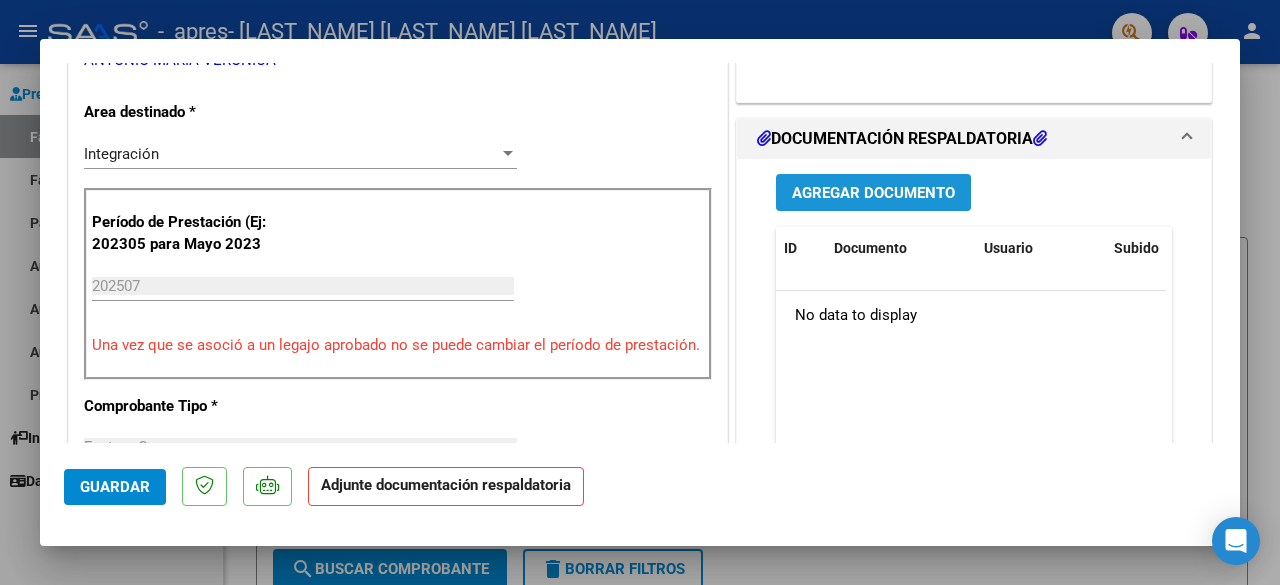 click on "Agregar Documento" at bounding box center (873, 193) 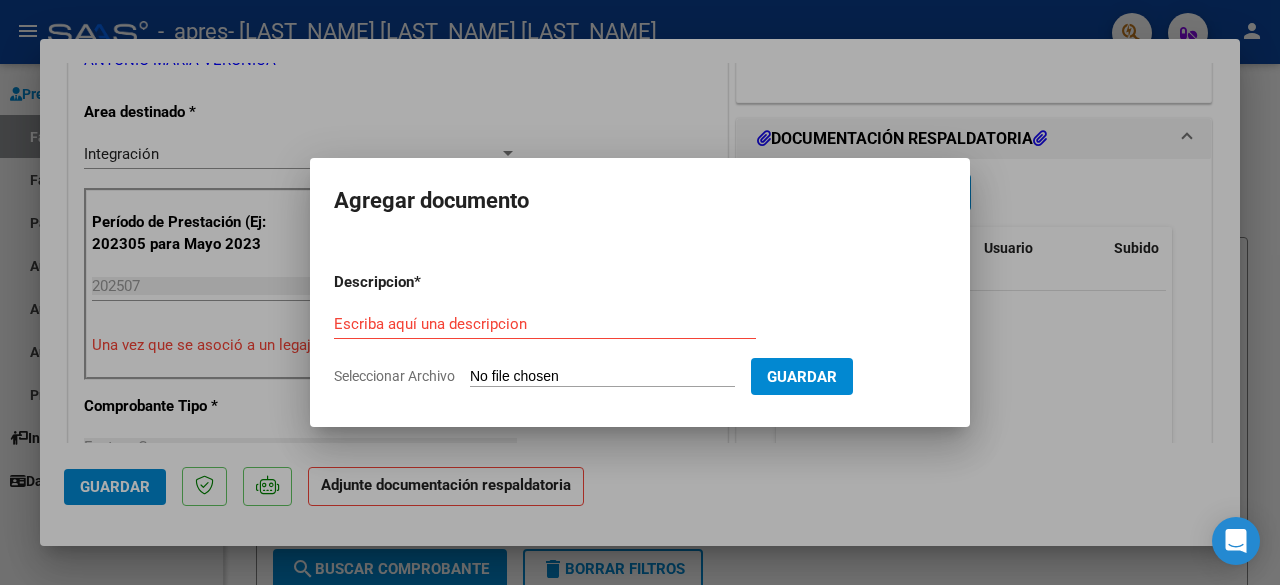 click on "Seleccionar Archivo" 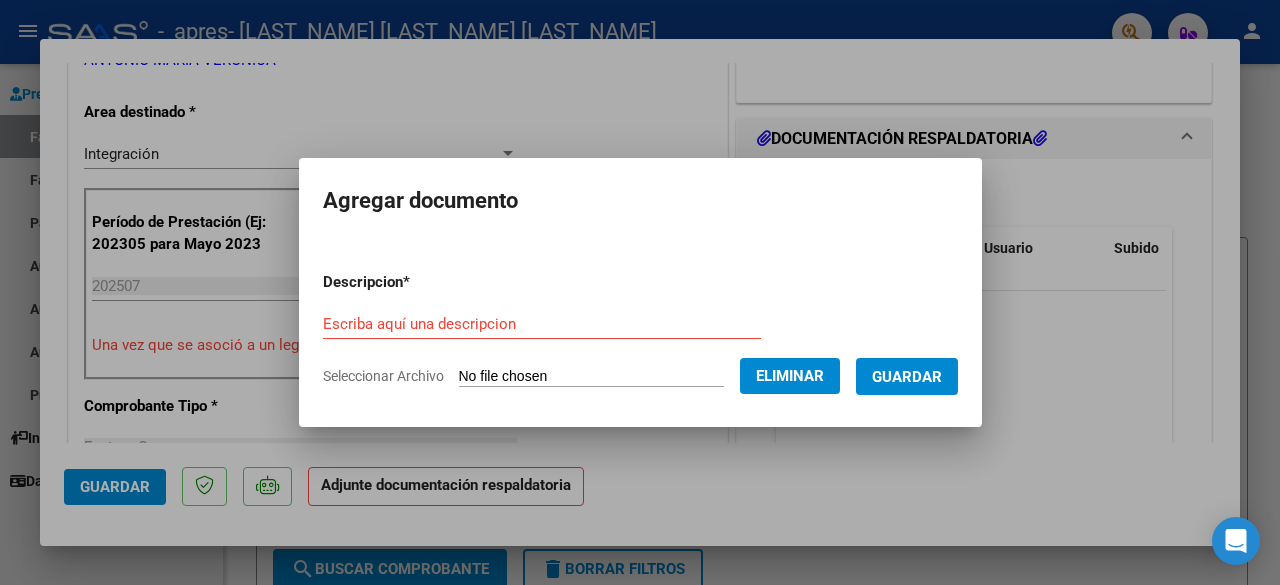 click on "Descripcion  *   Escriba aquí una descripcion  Seleccionar Archivo Eliminar Guardar" at bounding box center [640, 329] 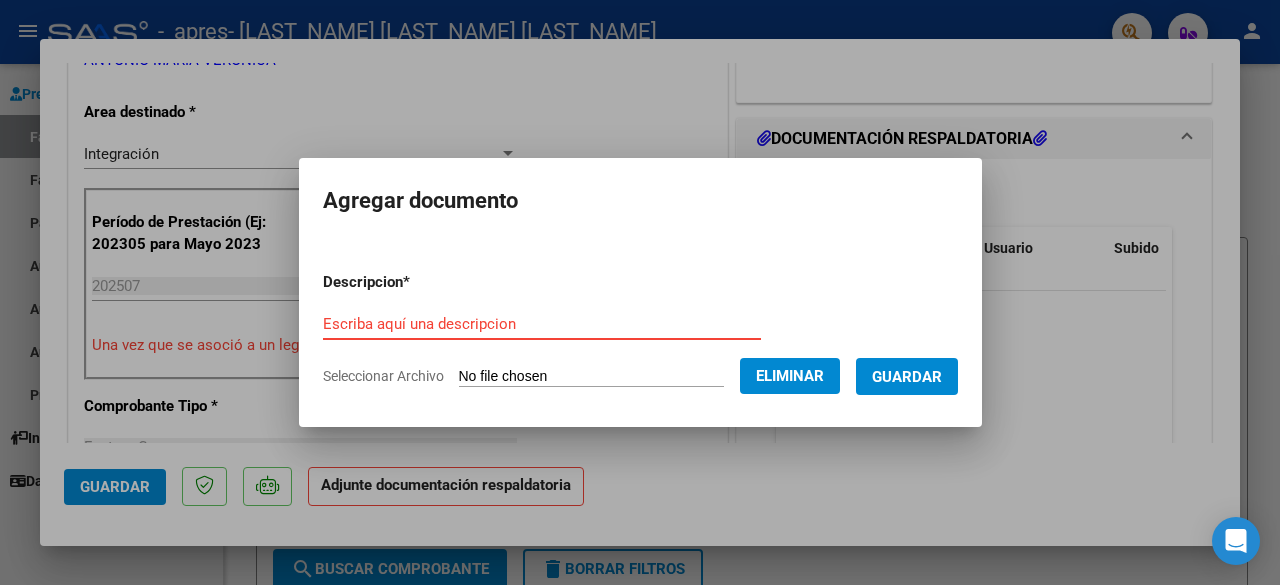 click on "Escriba aquí una descripcion" at bounding box center (542, 324) 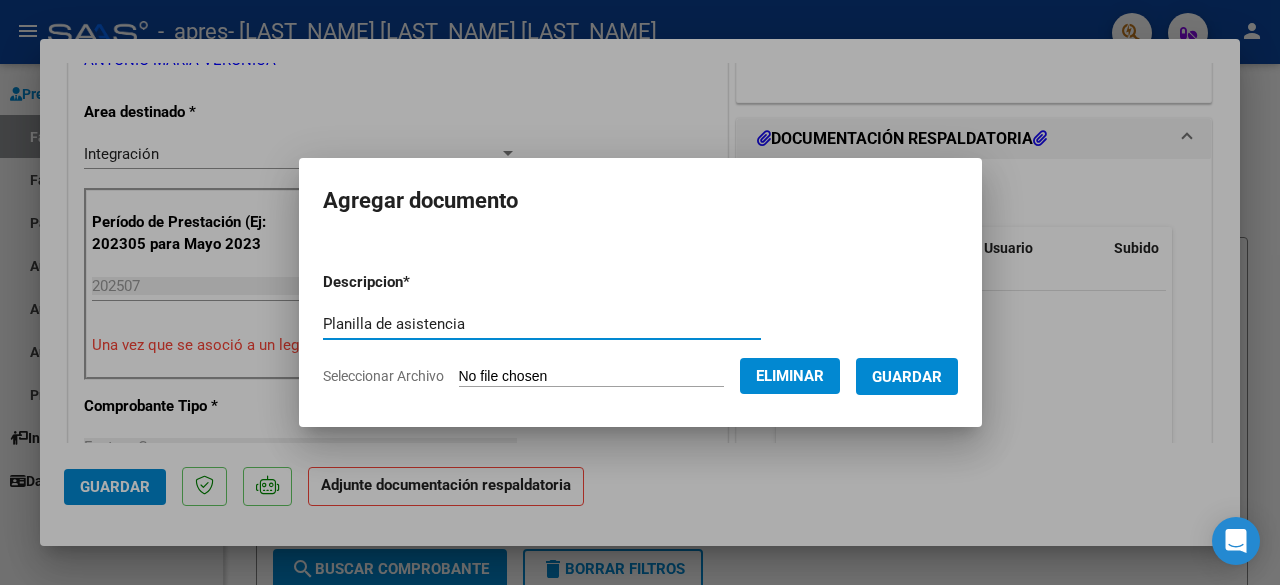 type on "Planilla de asistencia" 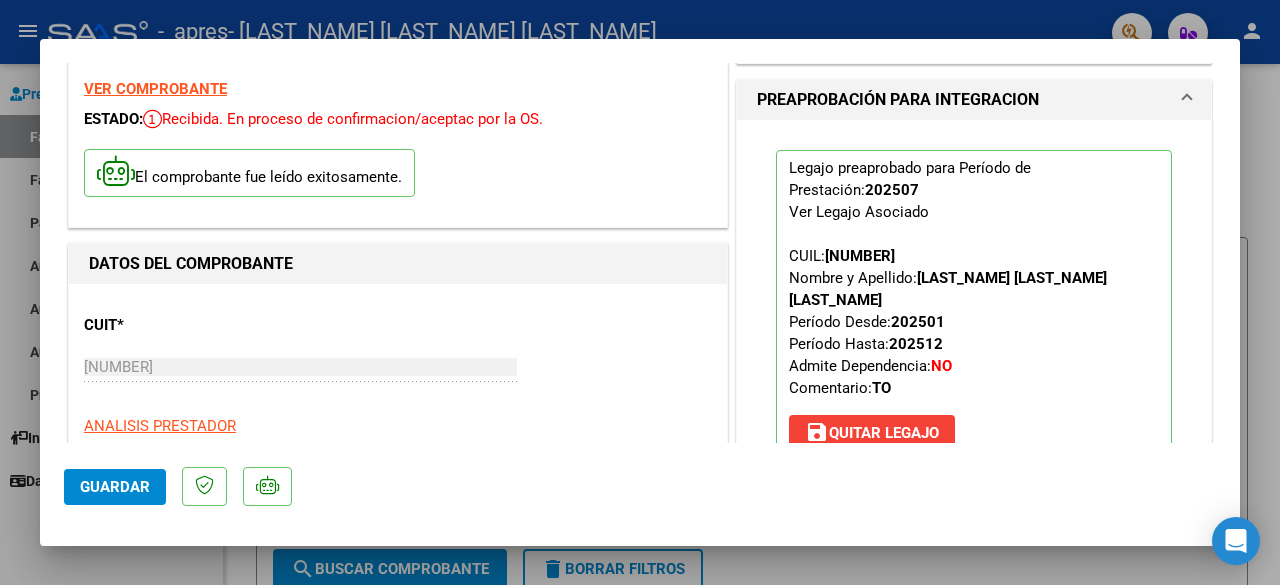 scroll, scrollTop: 0, scrollLeft: 0, axis: both 